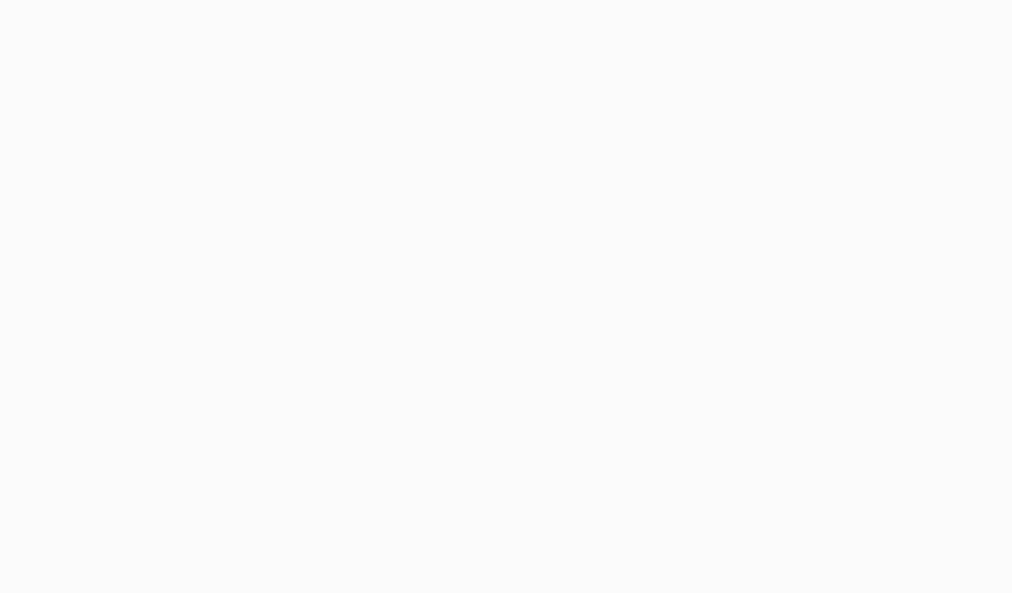 scroll, scrollTop: 0, scrollLeft: 0, axis: both 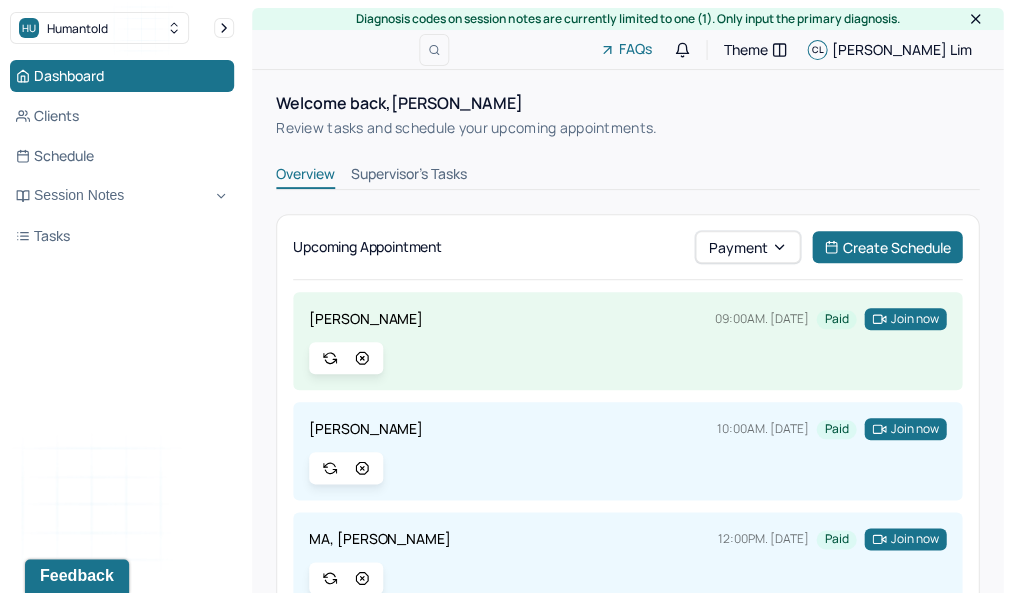 click on "Dashboard Clients Schedule Session Notes Tasks" at bounding box center (122, 156) 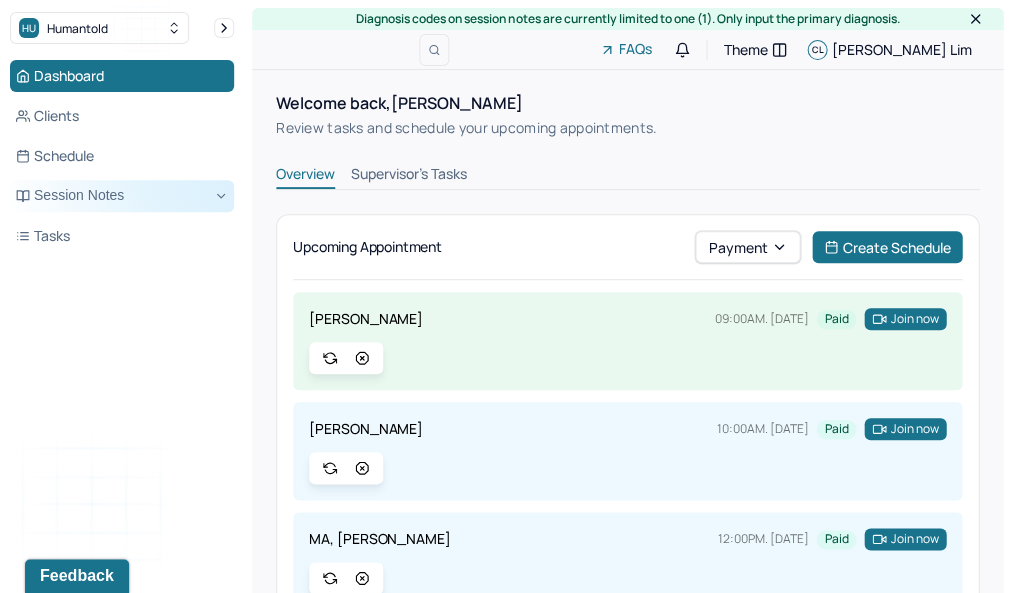 click on "Session Notes" at bounding box center [122, 196] 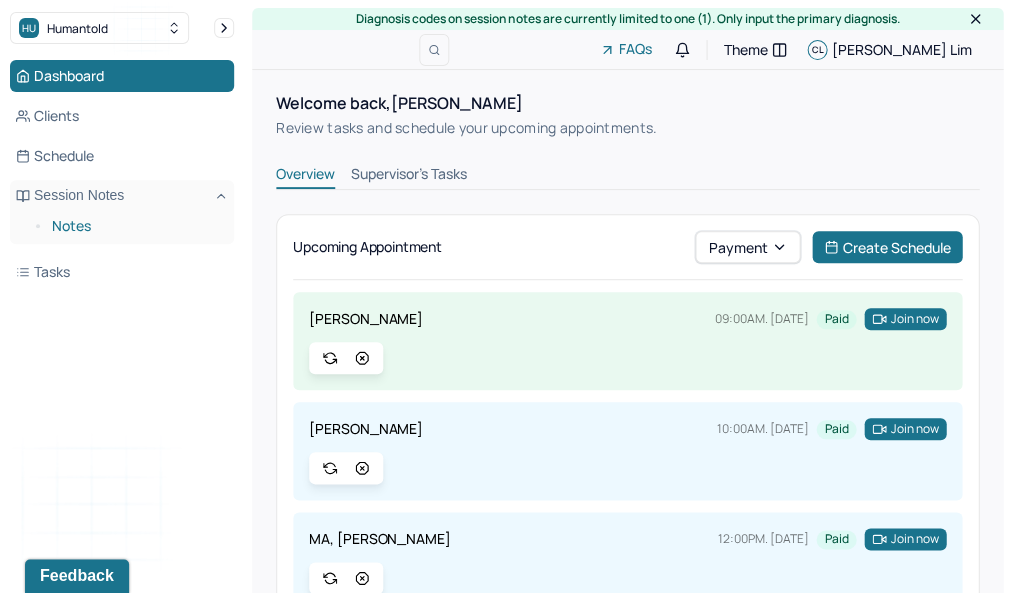 click on "Notes" at bounding box center (135, 226) 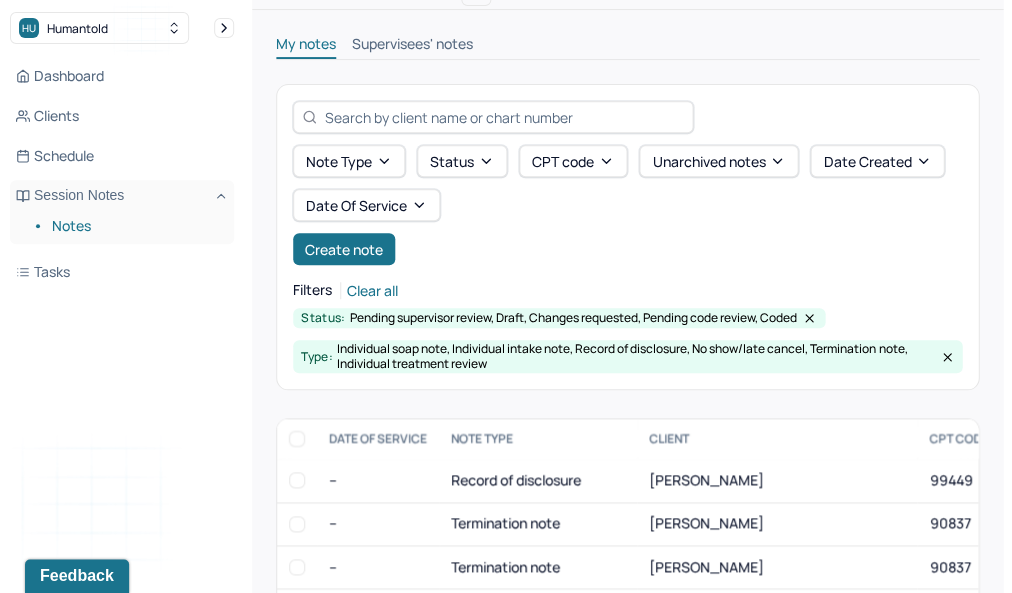 scroll, scrollTop: 64, scrollLeft: 0, axis: vertical 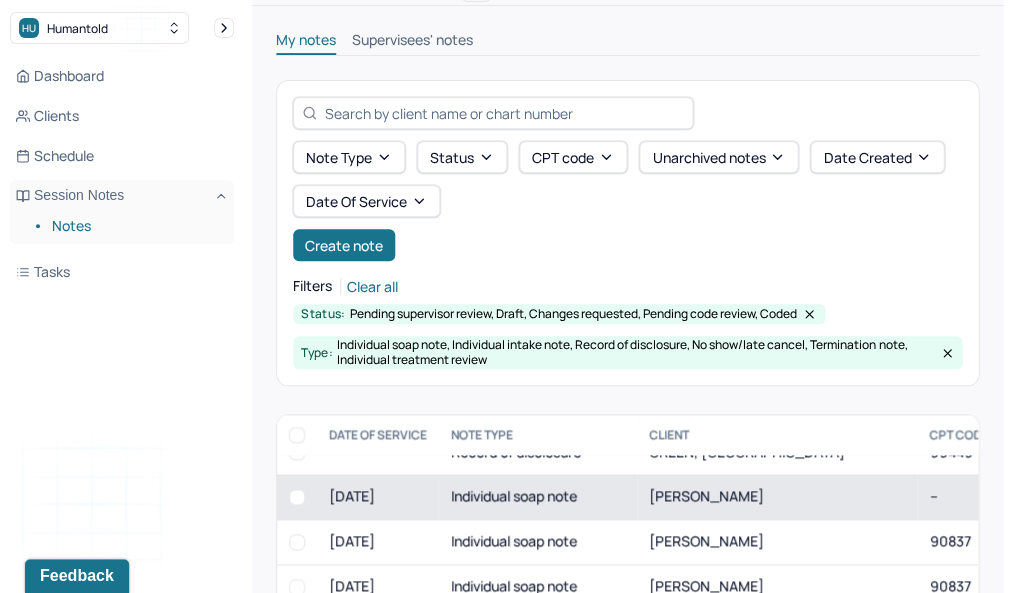 click on "Individual soap note" at bounding box center [538, 496] 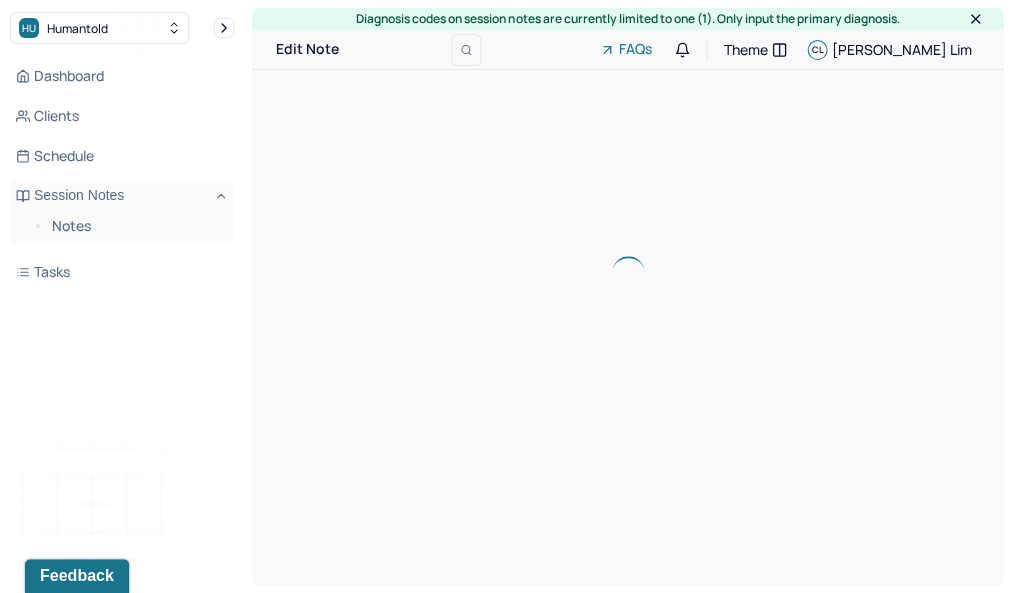 scroll, scrollTop: 0, scrollLeft: 0, axis: both 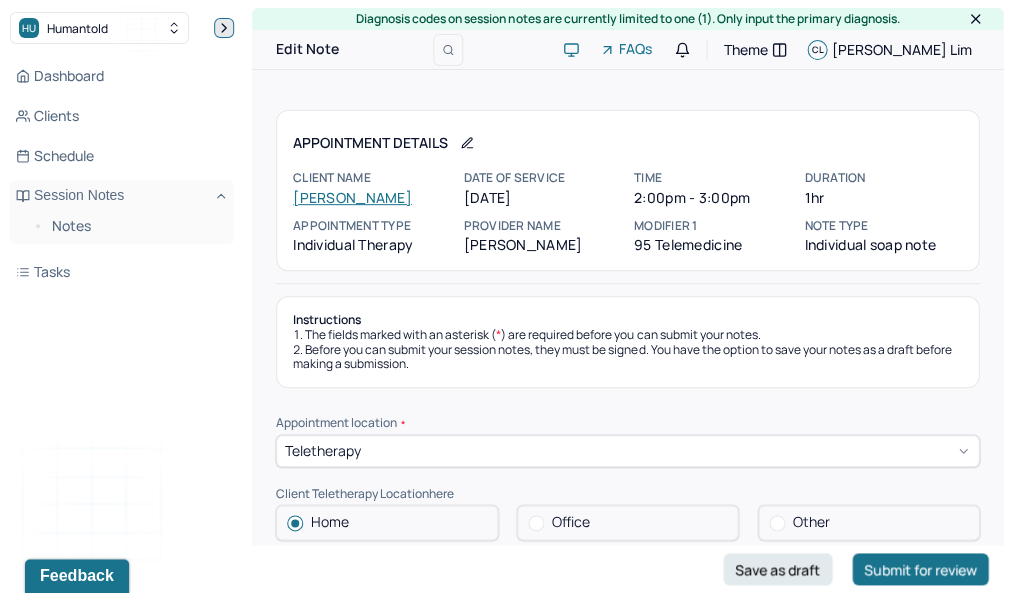 click 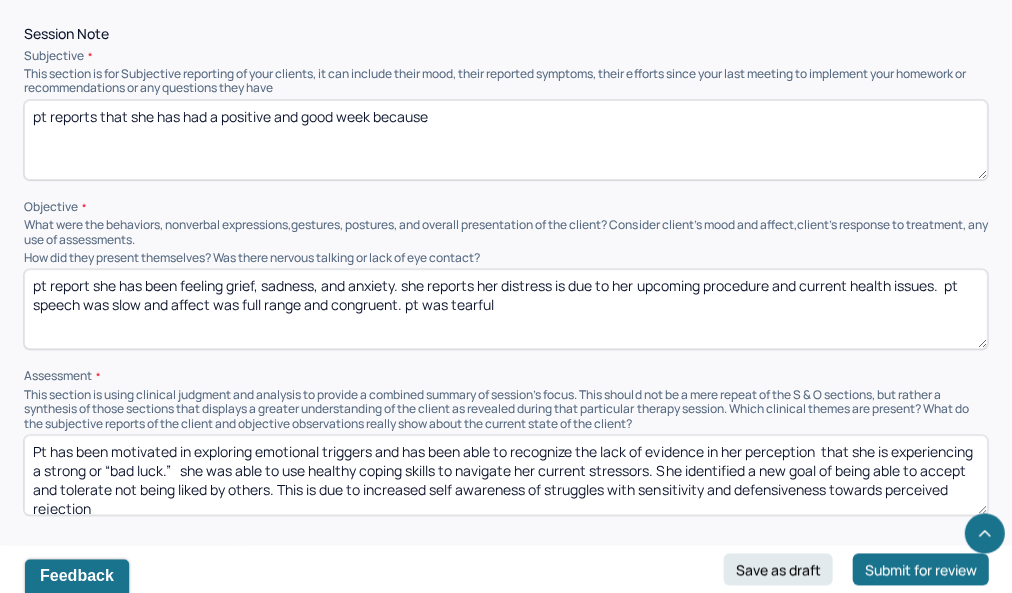 scroll, scrollTop: 1212, scrollLeft: 0, axis: vertical 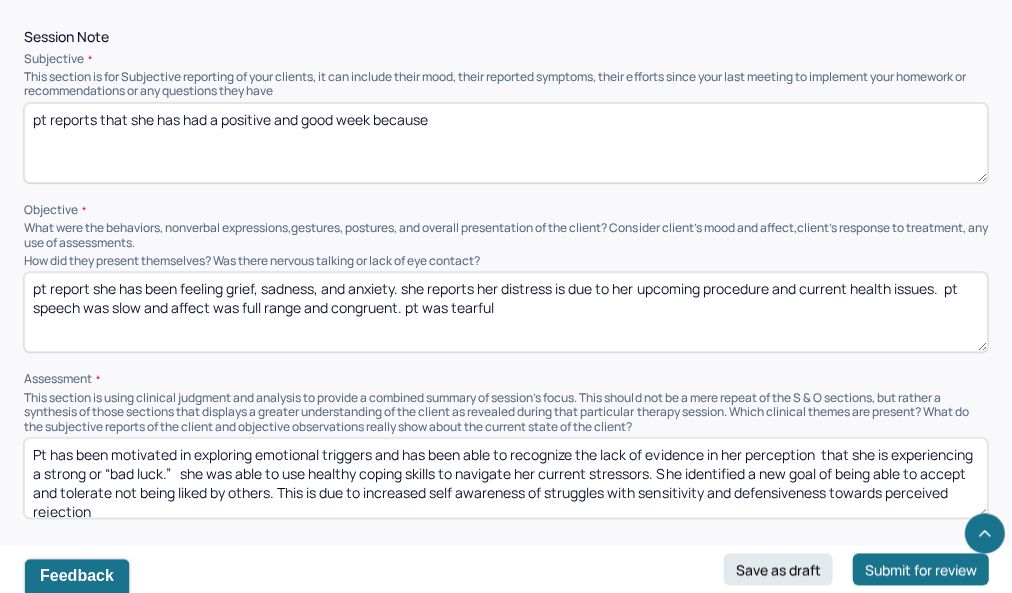click on "pt reports that she has had a positive and good week because" at bounding box center (505, 143) 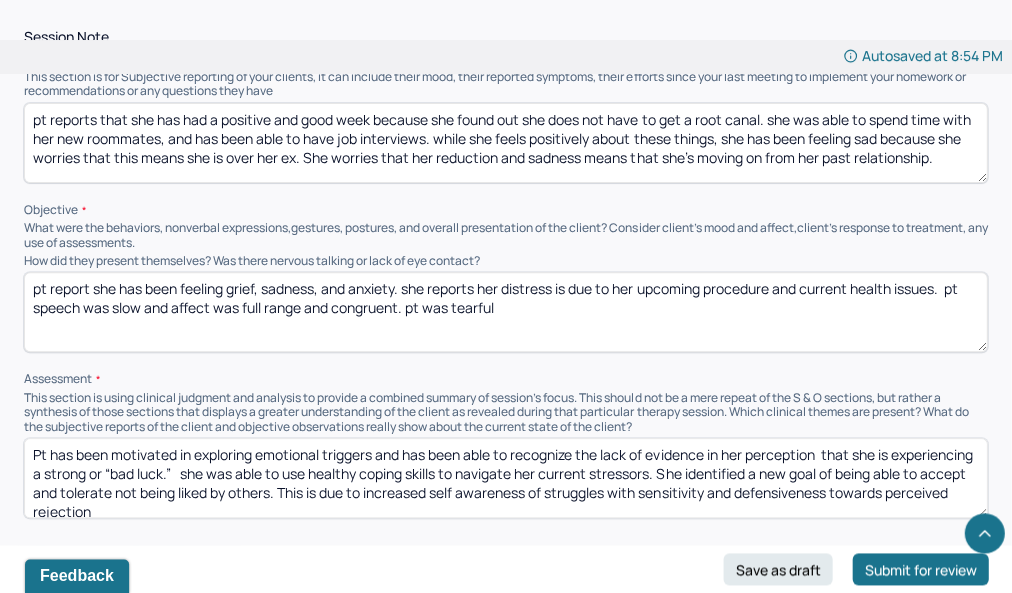 type on "pt reports that she has had a positive and good week because she found out she does not have to get a root canal. she was able to spend time with her new roommates, and has been able to have job interviews. while she feels positively about these things, she has been feeling sad because she worries that this means she is over her ex. She worries that her reduction and sadness means that she's moving on from her past relationship." 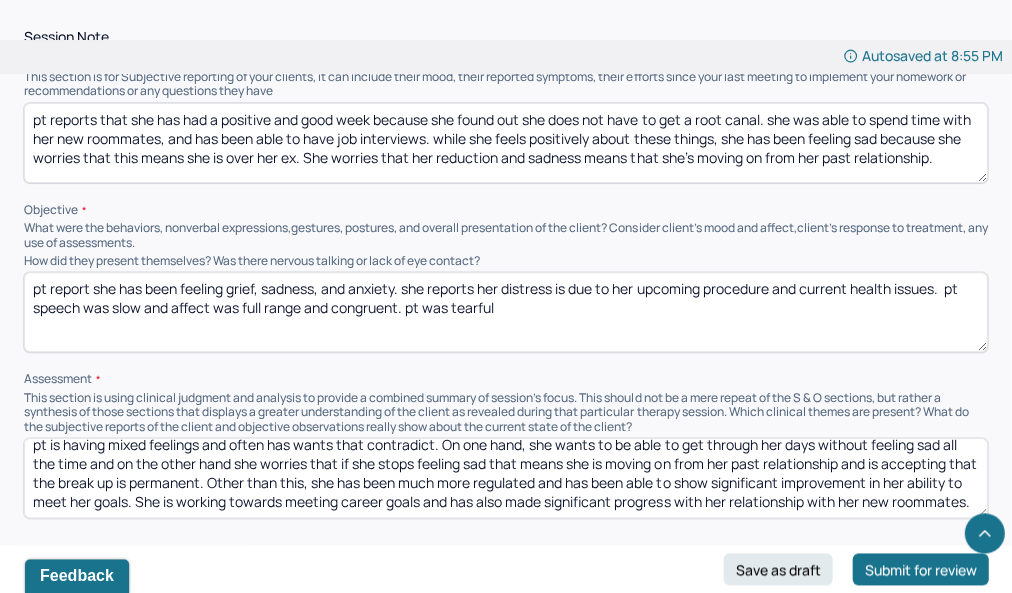 scroll, scrollTop: 24, scrollLeft: 0, axis: vertical 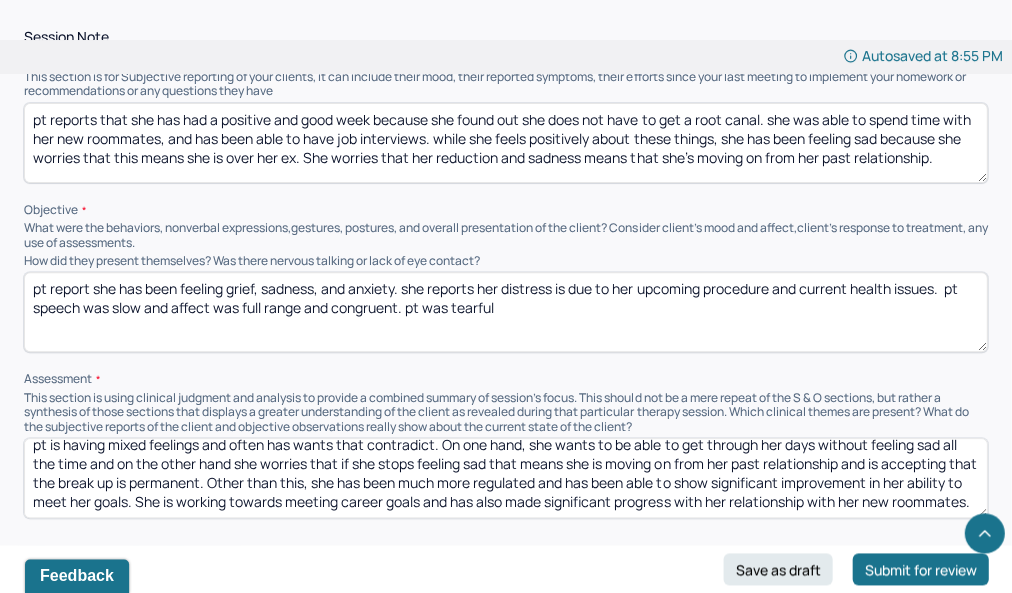 type on "pt is having mixed feelings and often has wants that contradict. On one hand, she wants to be able to get through her days without feeling sad all the time and on the other hand she worries that if she stops feeling sad that means she is moving on from her past relationship and is accepting that the break up is permanent. Other than this, she has been much more regulated and has been able to show significant improvement in her ability to meet her goals. She is working towards meeting career goals and has also made significant progress with her relationship with her new roommates." 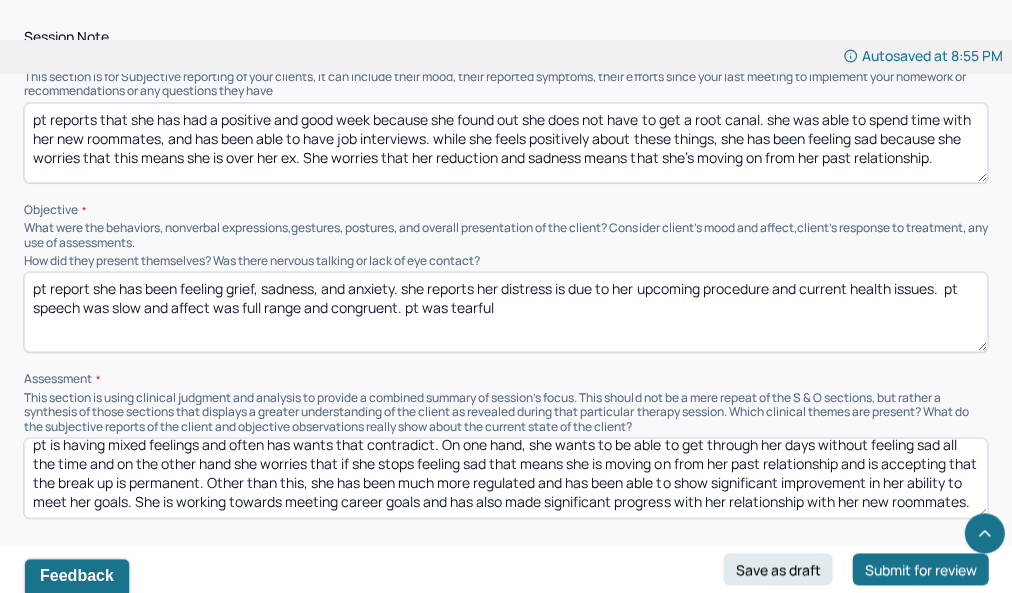drag, startPoint x: 227, startPoint y: 277, endPoint x: 397, endPoint y: 283, distance: 170.10585 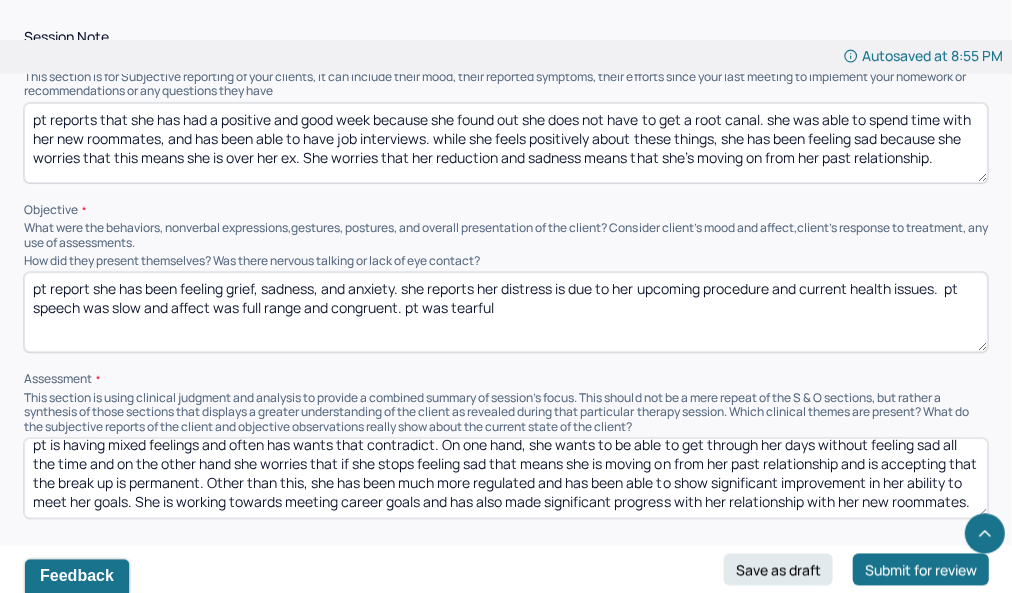 click on "pt report she has been feeling grief, sadness, and anxiety. she reports her distress is due to her upcoming procedure and current health issues.  pt speech was slow and affect was full range and congruent. pt was tearful" at bounding box center [505, 312] 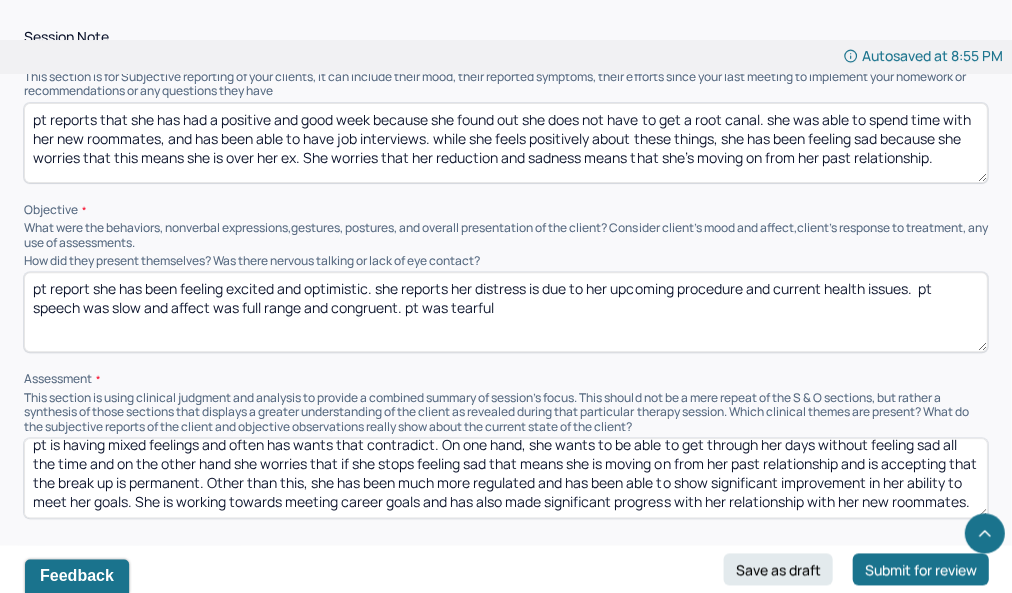 drag, startPoint x: 404, startPoint y: 282, endPoint x: 913, endPoint y: 287, distance: 509.02457 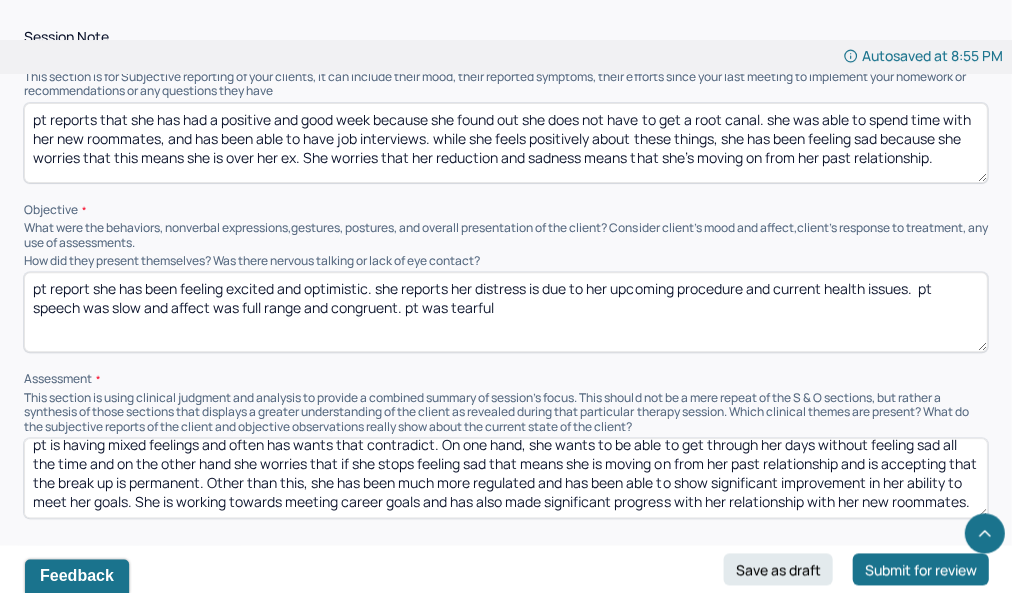 click on "pt report she has been feeling excited and optimistic. she reports her distress is due to her upcoming procedure and current health issues.  pt speech was slow and affect was full range and congruent. pt was tearful" at bounding box center [505, 312] 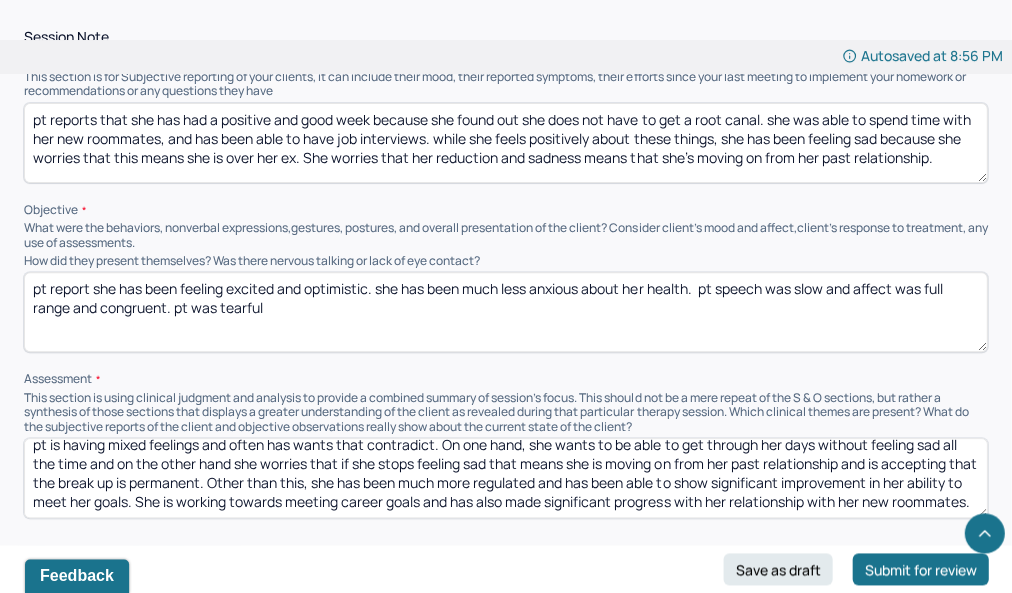 click on "pt report she has been feeling excited and optimistic. she has been much less anxious.  pt speech was slow and affect was full range and congruent. pt was tearful" at bounding box center (505, 312) 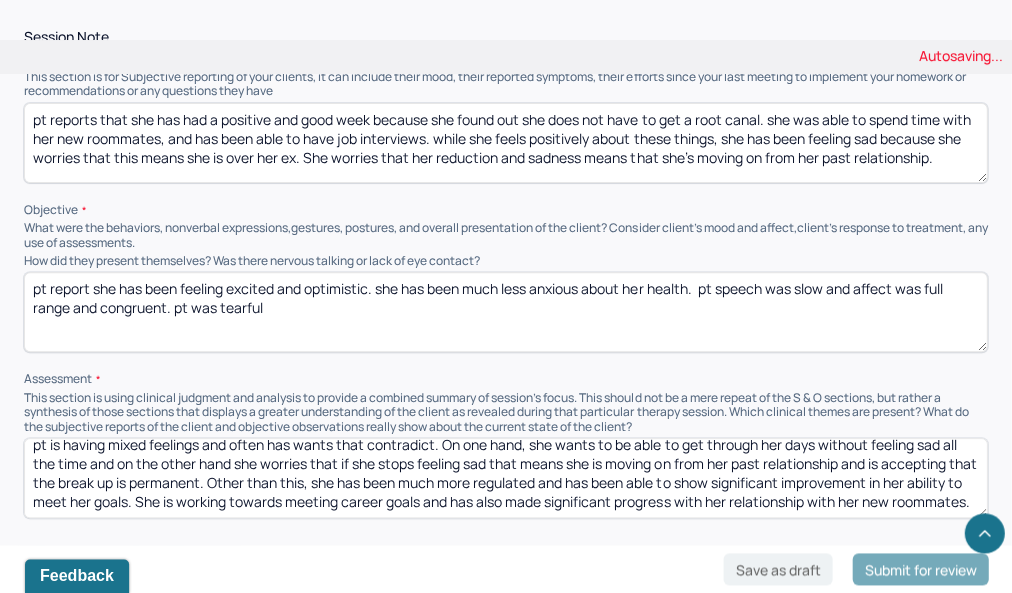 click on "pt report she has been feeling excited and optimistic. she has been much less anxious.  pt speech was slow and affect was full range and congruent. pt was tearful" at bounding box center (505, 312) 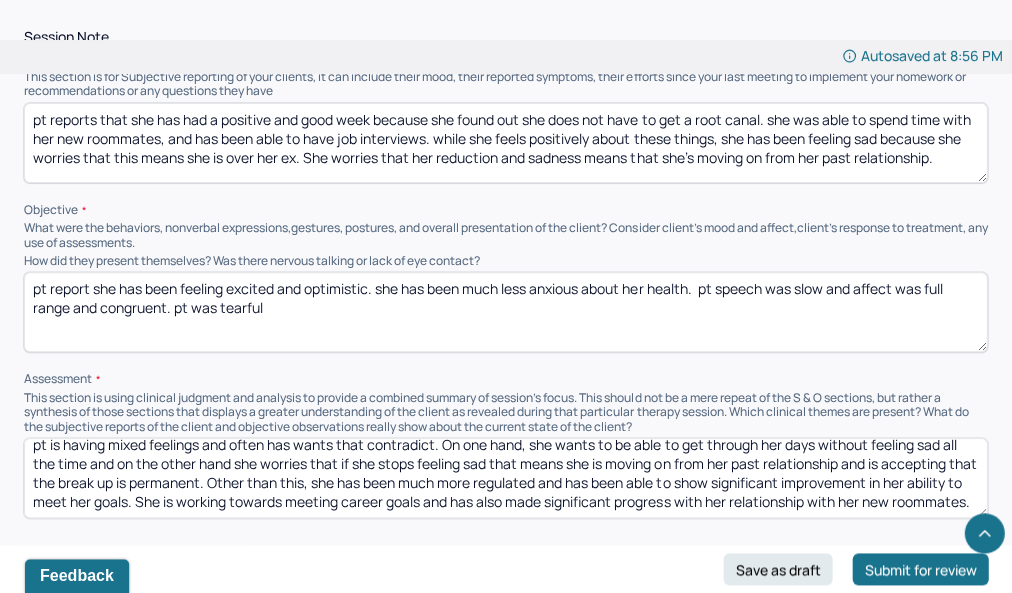 click on "pt report she has been feeling excited and optimistic. she has been much less anxious.  pt speech was slow and affect was full range and congruent. pt was tearful" at bounding box center [505, 312] 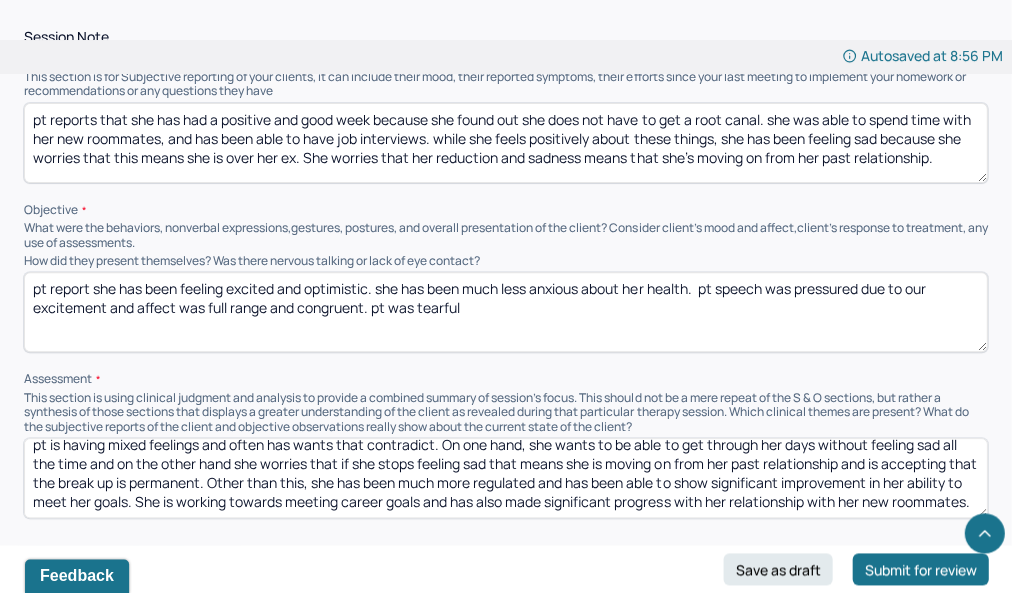 drag, startPoint x: 497, startPoint y: 299, endPoint x: 410, endPoint y: 302, distance: 87.05171 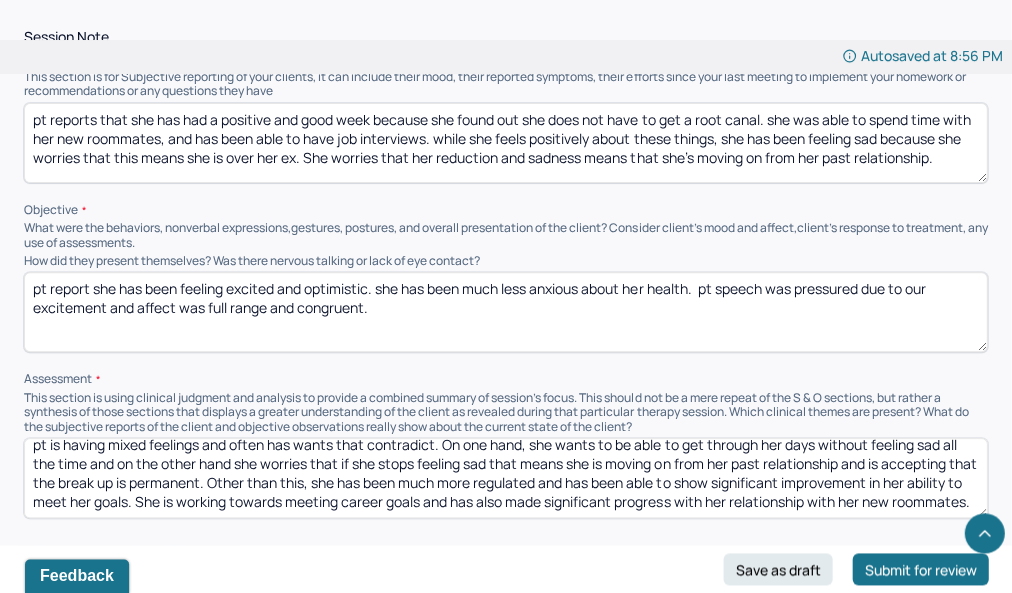 type on "pt report she has been feeling excited and optimistic. she has been much less anxious about her health.  pt speech was pressured due to our excitement and affect was full range and congruent." 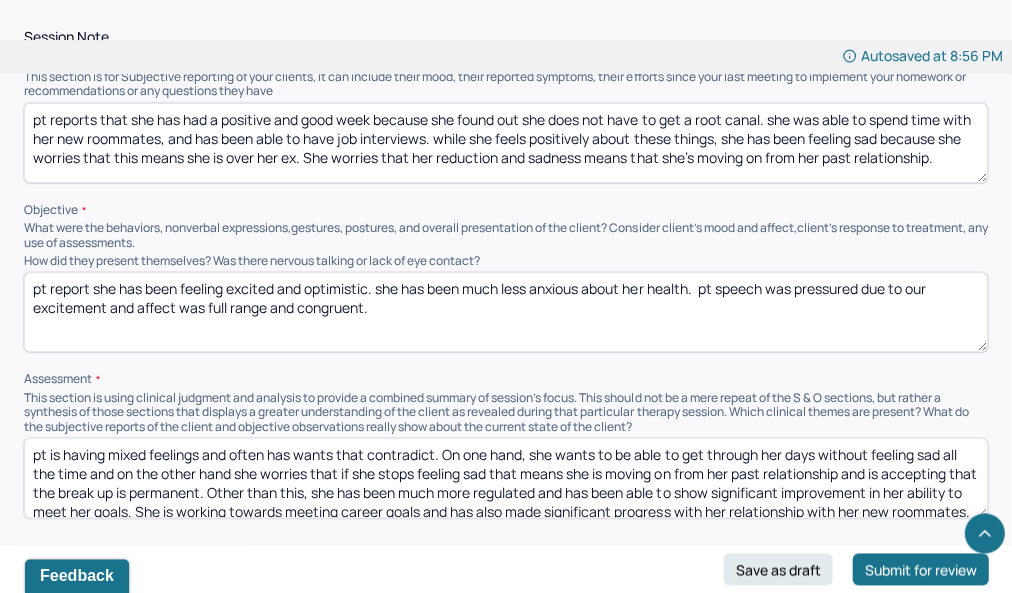 scroll, scrollTop: 0, scrollLeft: 0, axis: both 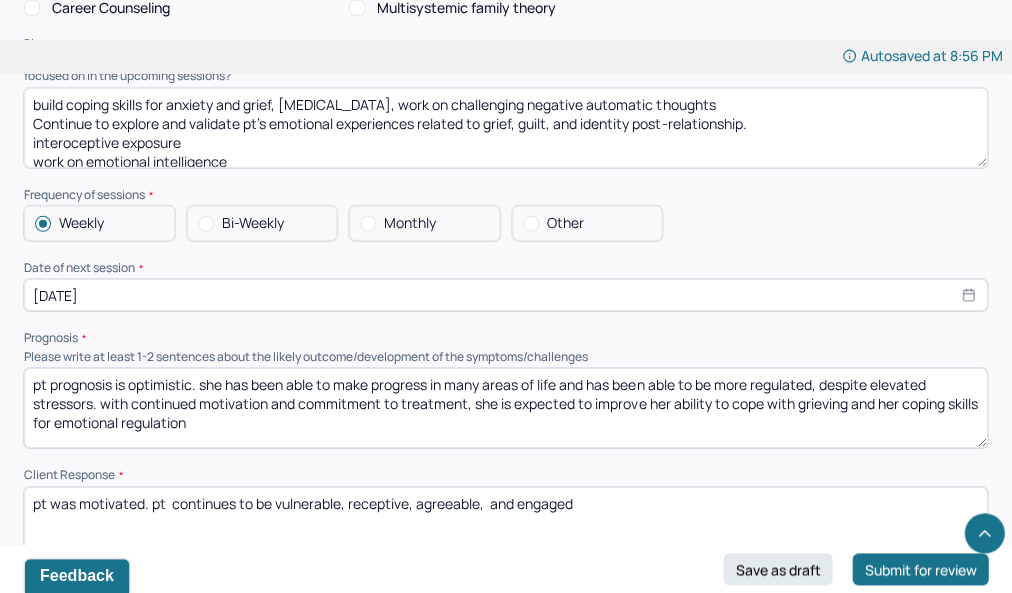 type on "pt is having mixed feelings and often has desires/wants that contradict. On one hand, she wants to be able to get through her days without feeling sad all the time and on the other hand she worries that if she stops feeling sad that means she is moving on from her past relationship and is accepting that the break up is permanent. Other than this, she has been much more regulated and has been able to show significant improvement in her ability to meet her goals. She is working towards meeting career goals and has also made significant progress with her relationship with her new roommates." 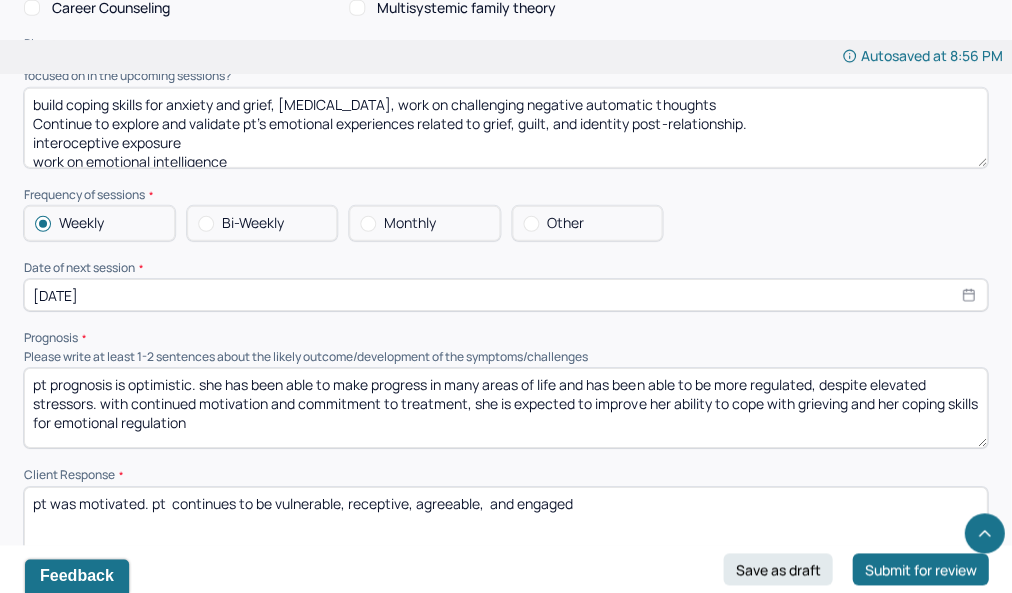 click on "[DATE]" at bounding box center [505, 295] 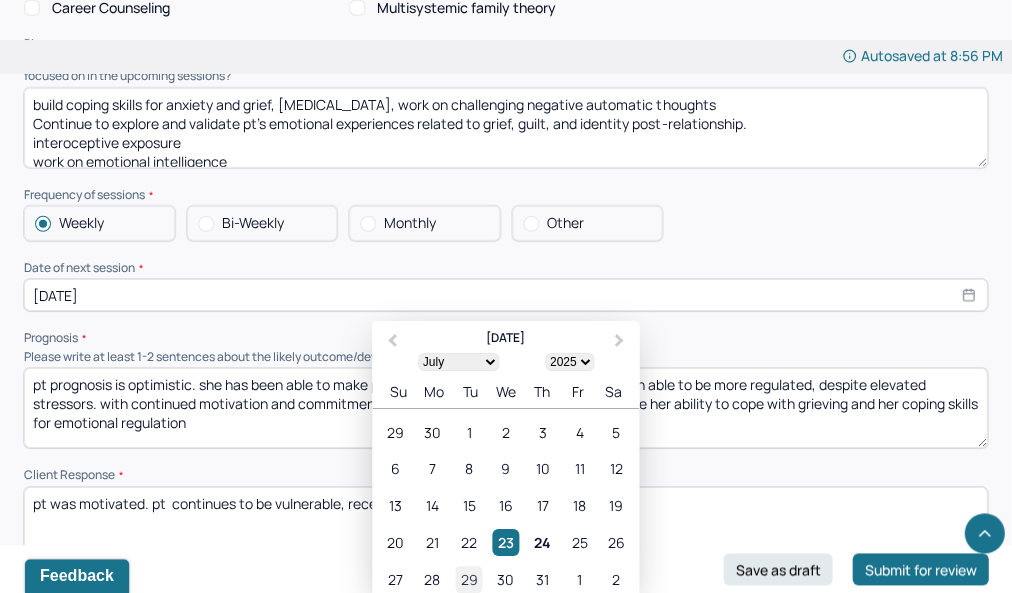 click on "29" at bounding box center (468, 579) 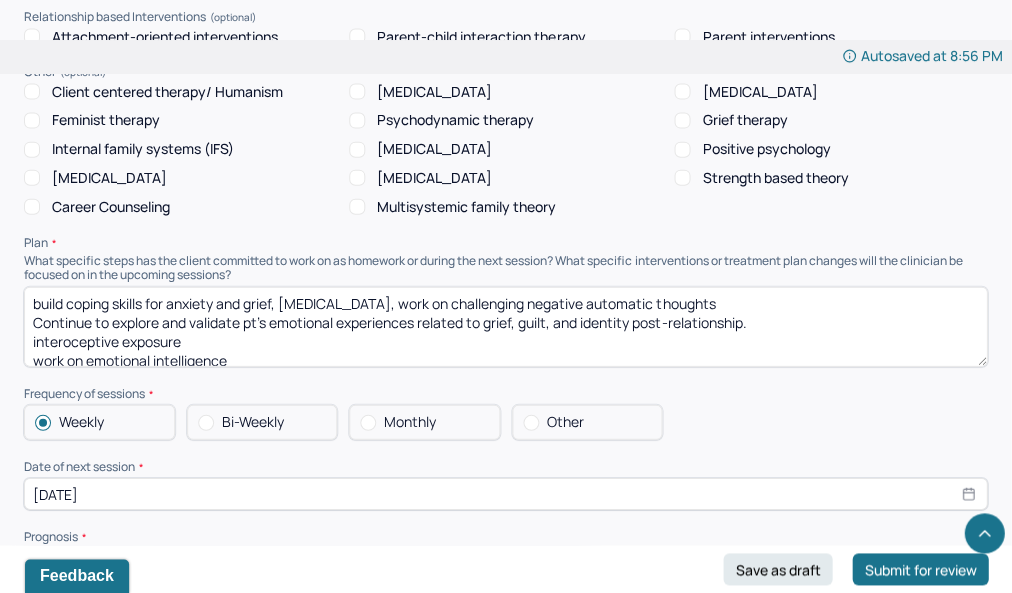 scroll, scrollTop: 1926, scrollLeft: 0, axis: vertical 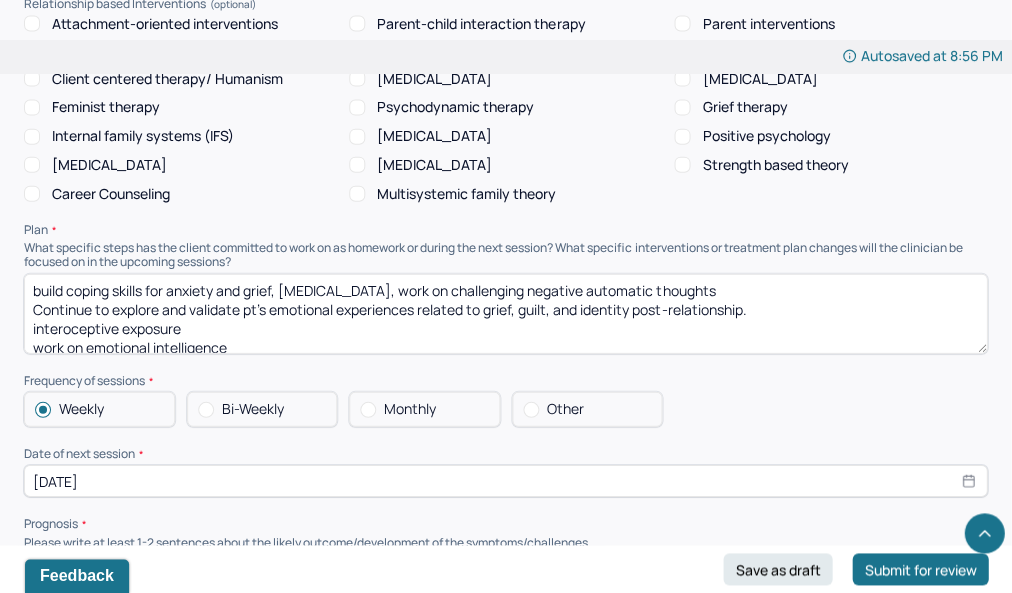 click on "build coping skills for anxiety and grief, [MEDICAL_DATA], work on challenging negative automatic thoughts
Continue to explore and validate pt’s emotional experiences related to grief, guilt, and identity post-relationship.
interoceptive exposure
work on emotional intelligence
navigate acute stressors such as medical issues" at bounding box center (505, 314) 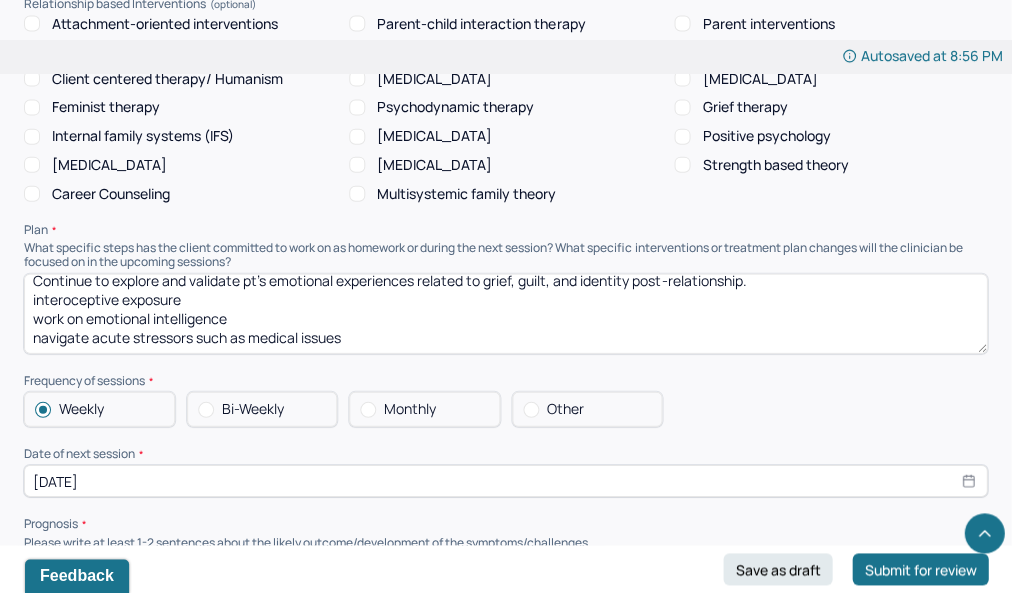 scroll, scrollTop: 29, scrollLeft: 0, axis: vertical 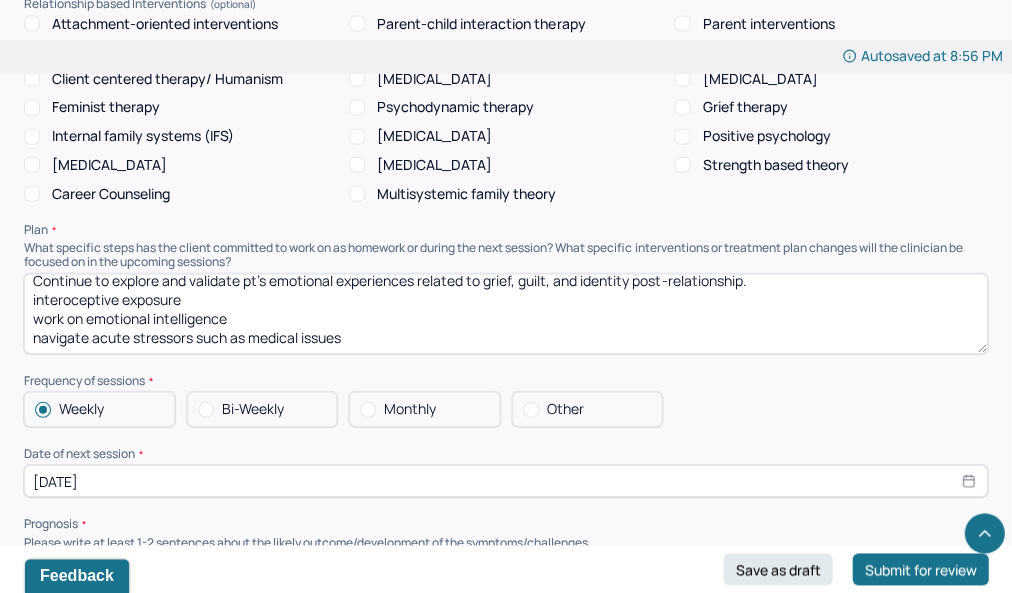 click on "build coping skills for anxiety and grief, [MEDICAL_DATA], work on challenging negative automatic thoughts
Continue to explore and validate pt’s emotional experiences related to grief, guilt, and identity post-relationship.
interoceptive exposure
work on emotional intelligence
navigate acute stressors such as medical issues" at bounding box center [505, 314] 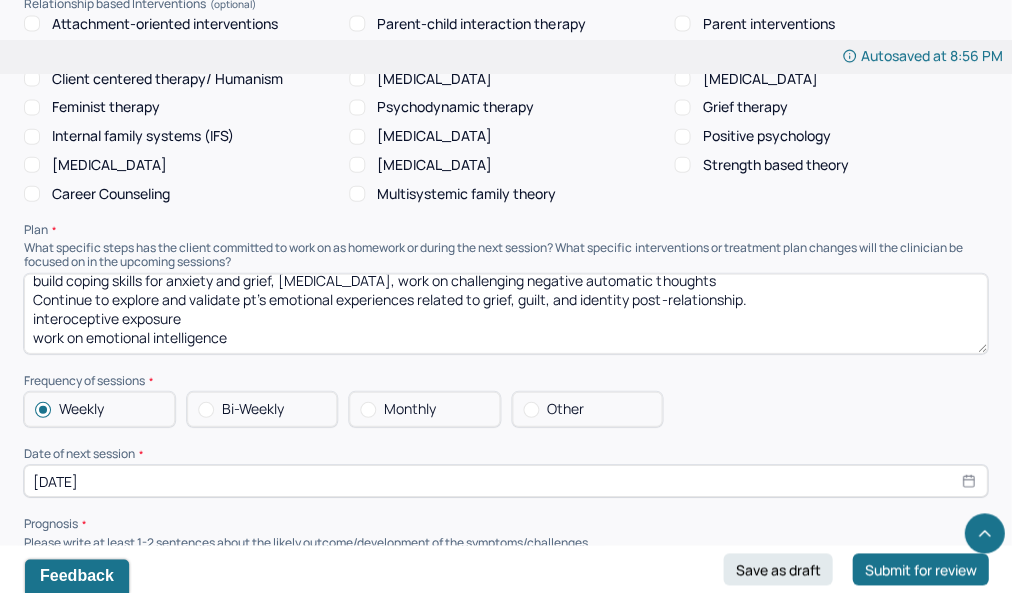 scroll, scrollTop: 24, scrollLeft: 0, axis: vertical 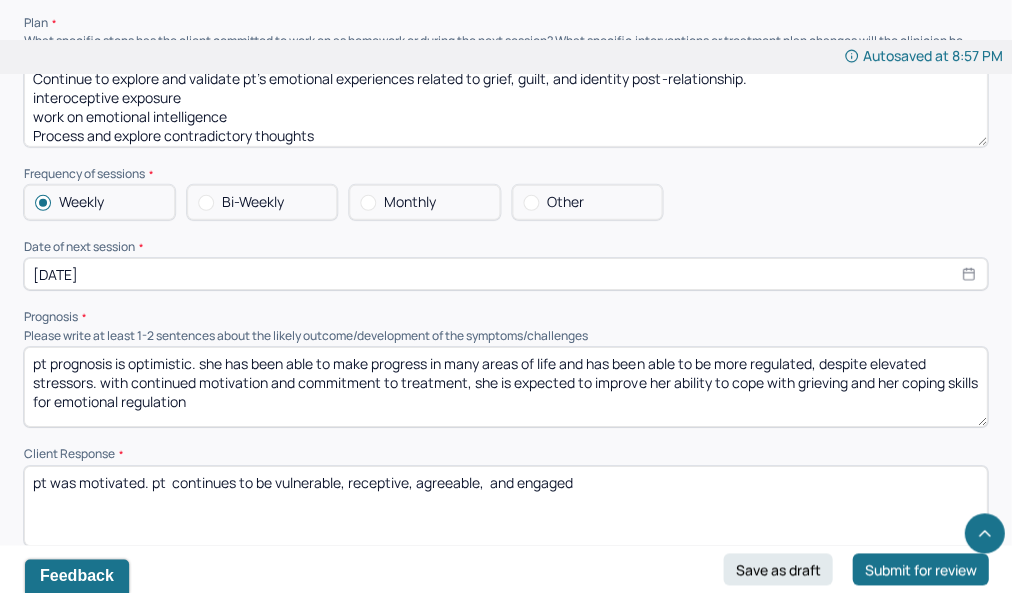 type on "build coping skills for anxiety and grief, [MEDICAL_DATA], work on challenging negative automatic thoughts
Continue to explore and validate pt’s emotional experiences related to grief, guilt, and identity post-relationship.
interoceptive exposure
work on emotional intelligence
Process and explore contradictory thoughts" 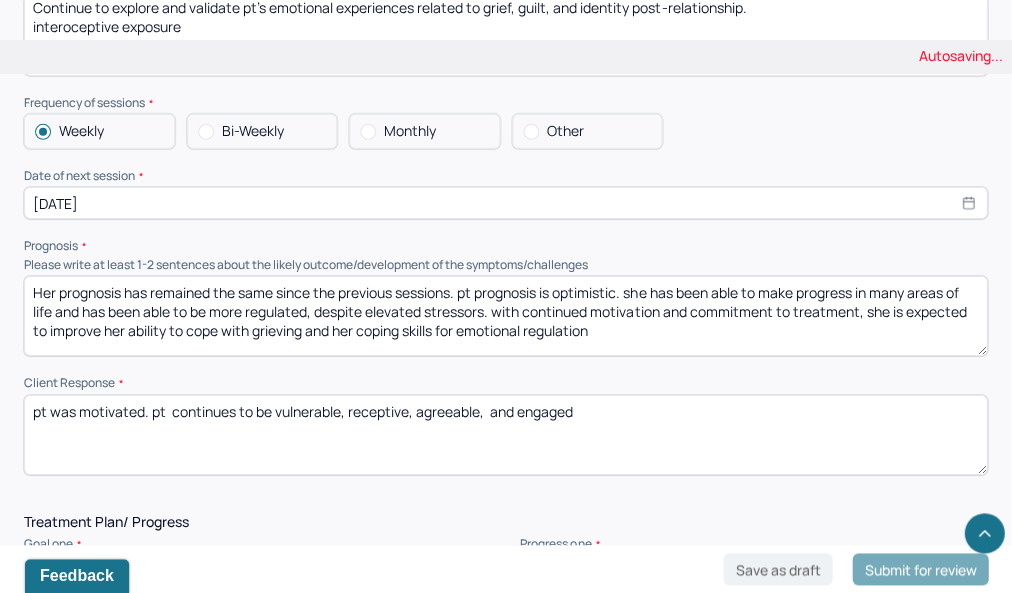 scroll, scrollTop: 2214, scrollLeft: 0, axis: vertical 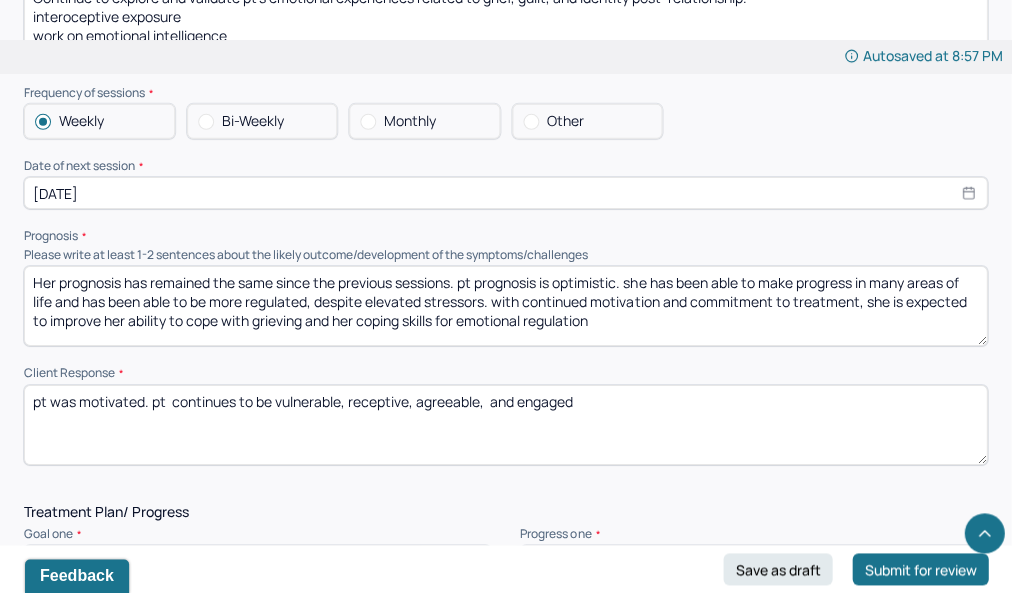type on "Her prognosis has remained the same since the previous sessions. pt prognosis is optimistic. she has been able to make progress in many areas of life and has been able to be more regulated, despite elevated stressors. with continued motivation and commitment to treatment, she is expected to improve her ability to cope with grieving and her coping skills for emotional regulation" 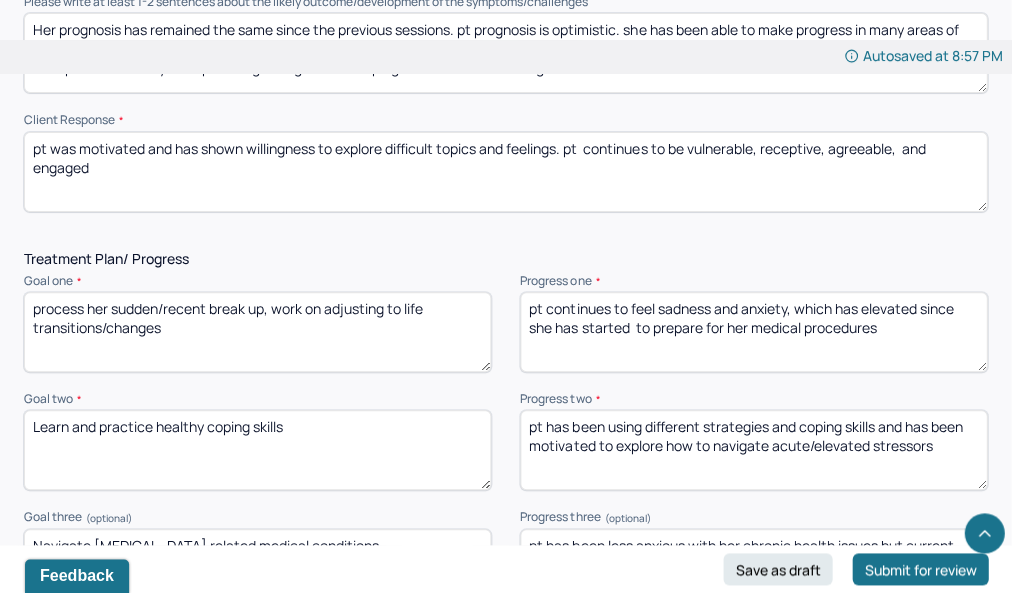 scroll, scrollTop: 2472, scrollLeft: 0, axis: vertical 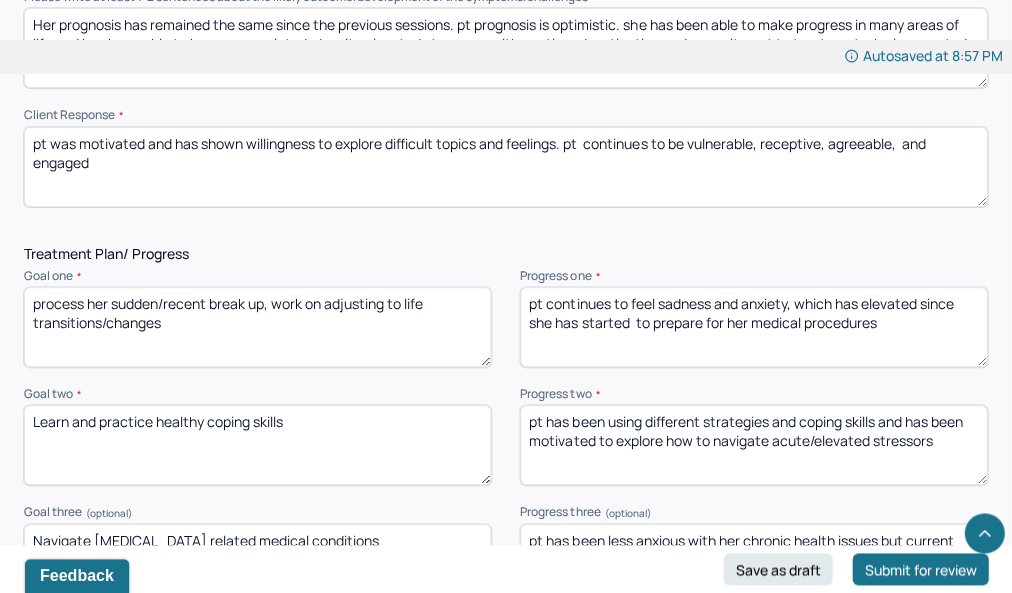 type on "pt was motivated and has shown willingness to explore difficult topics and feelings. pt  continues to be vulnerable, receptive, agreeable,  and engaged" 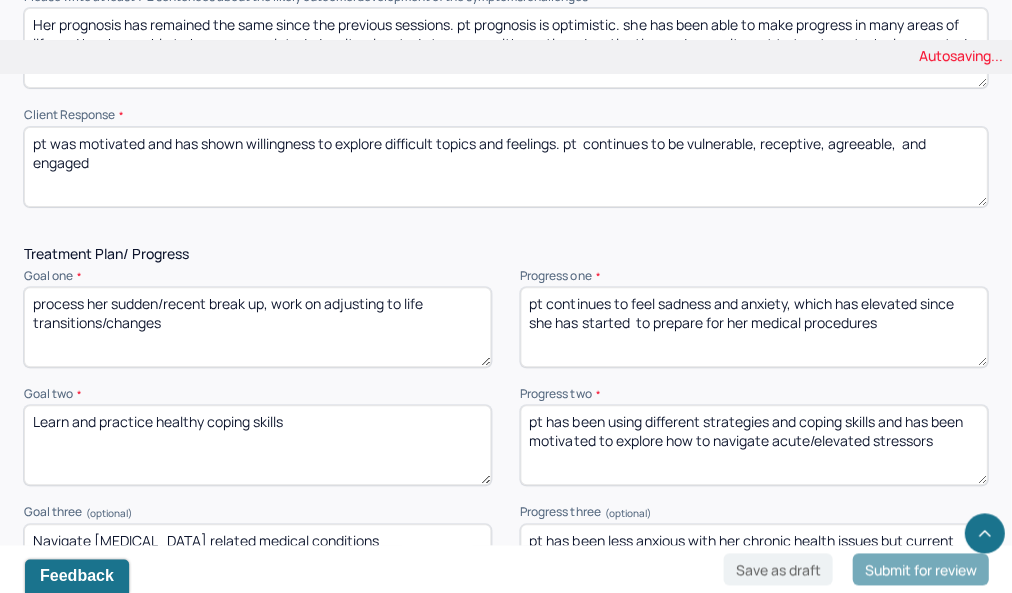 drag, startPoint x: 908, startPoint y: 319, endPoint x: 864, endPoint y: 299, distance: 48.332184 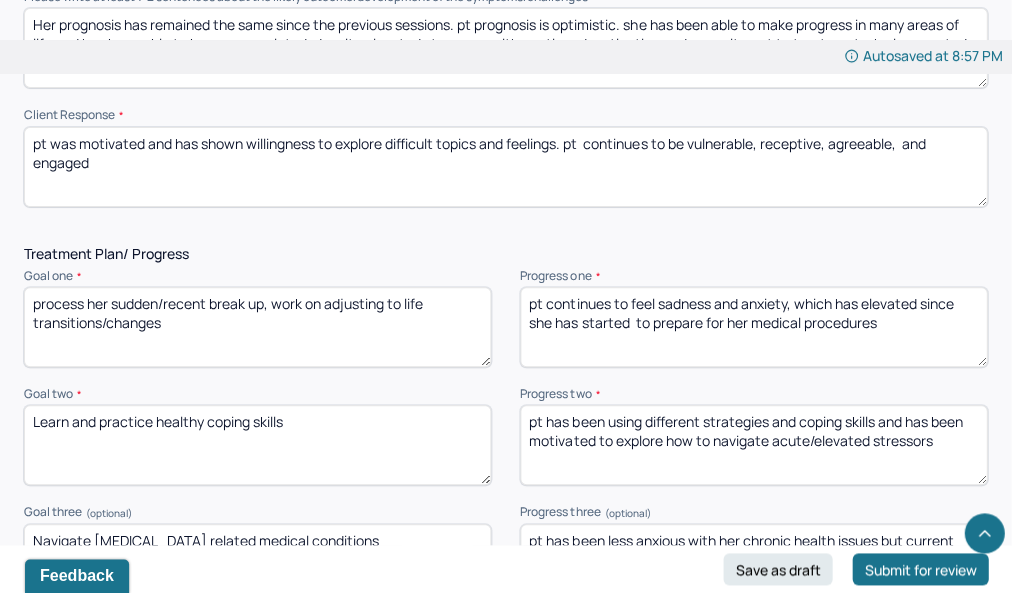 drag, startPoint x: 720, startPoint y: 294, endPoint x: 903, endPoint y: 387, distance: 205.27542 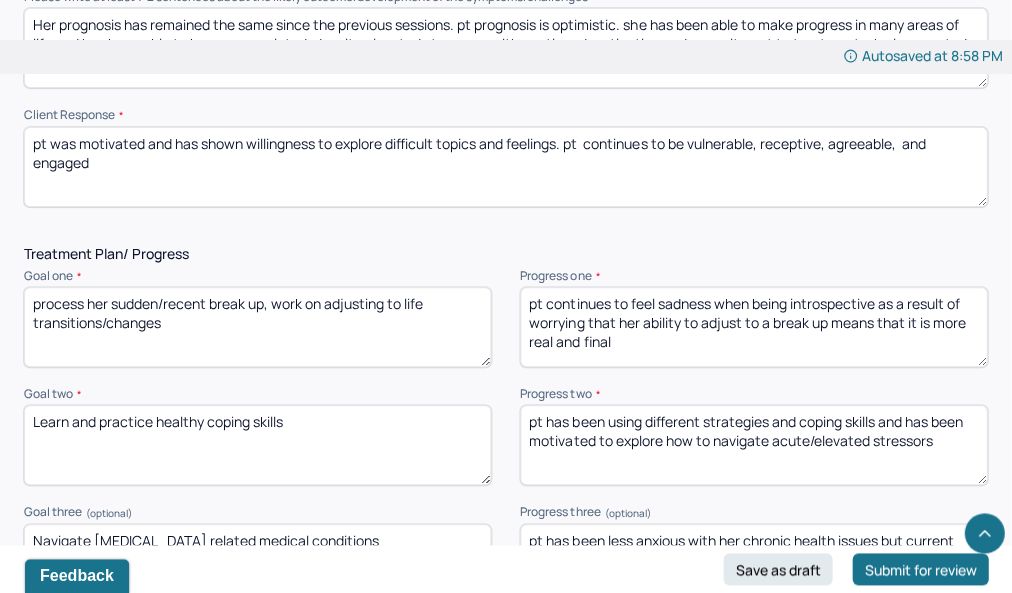 type on "pt continues to feel sadness when being introspective as a result of worrying that her ability to adjust to a break up means that it is more real and final" 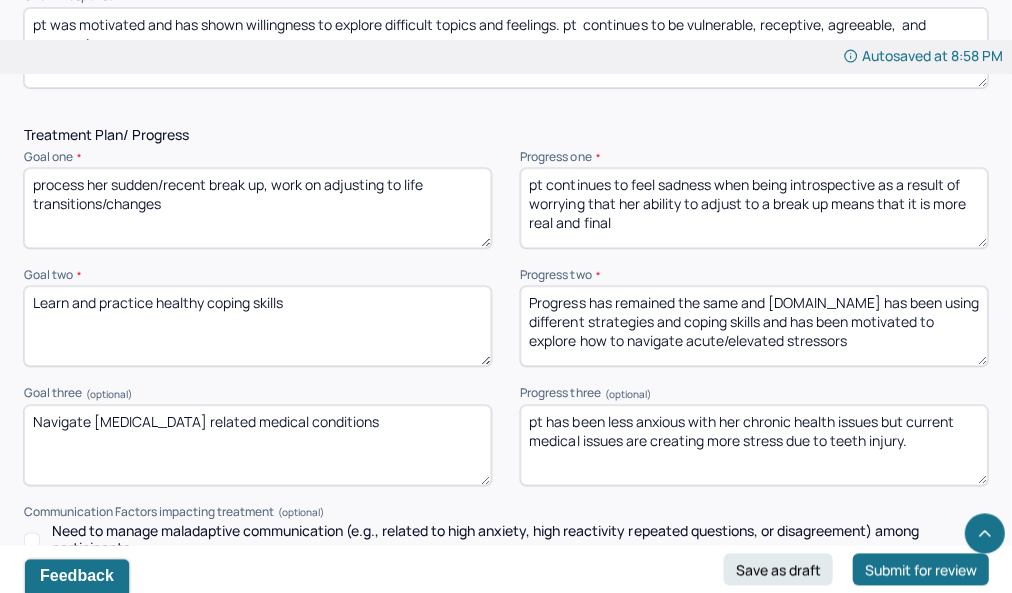 scroll, scrollTop: 2597, scrollLeft: 0, axis: vertical 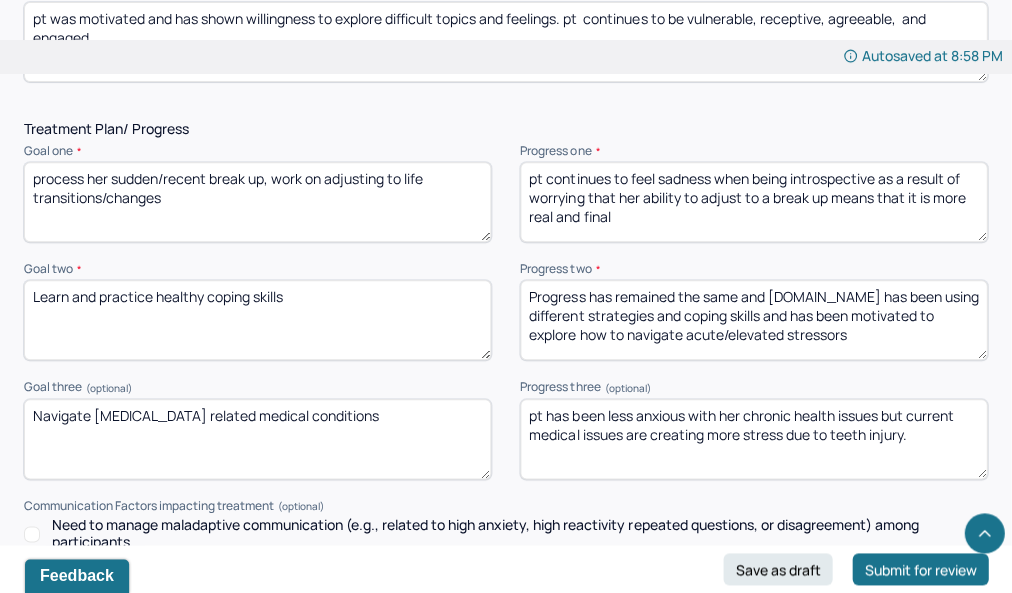type on "Progress has remained the same and [DOMAIN_NAME] has been using different strategies and coping skills and has been motivated to explore how to navigate acute/elevated stressors" 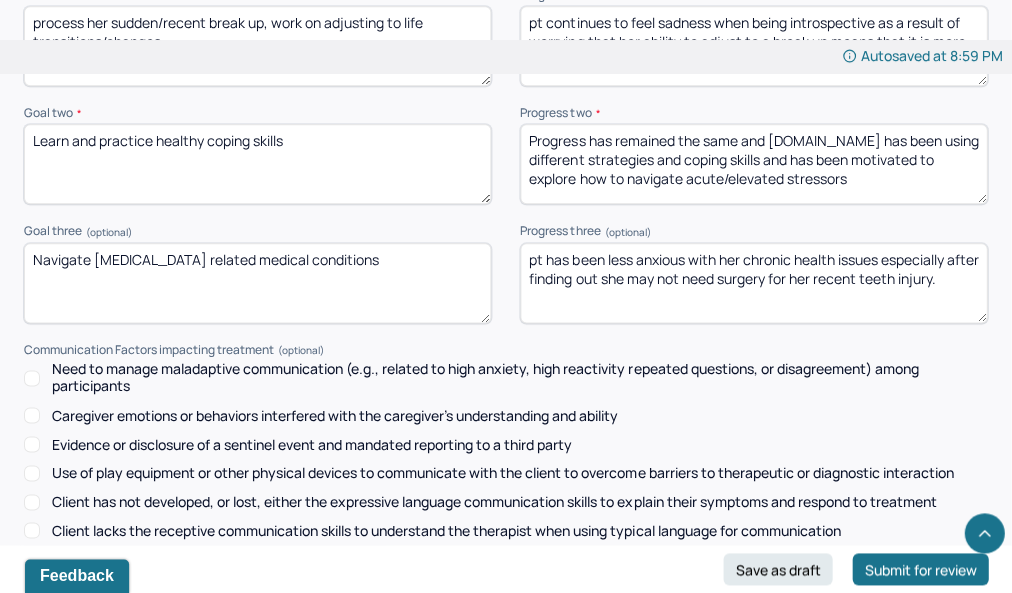 scroll, scrollTop: 2768, scrollLeft: 0, axis: vertical 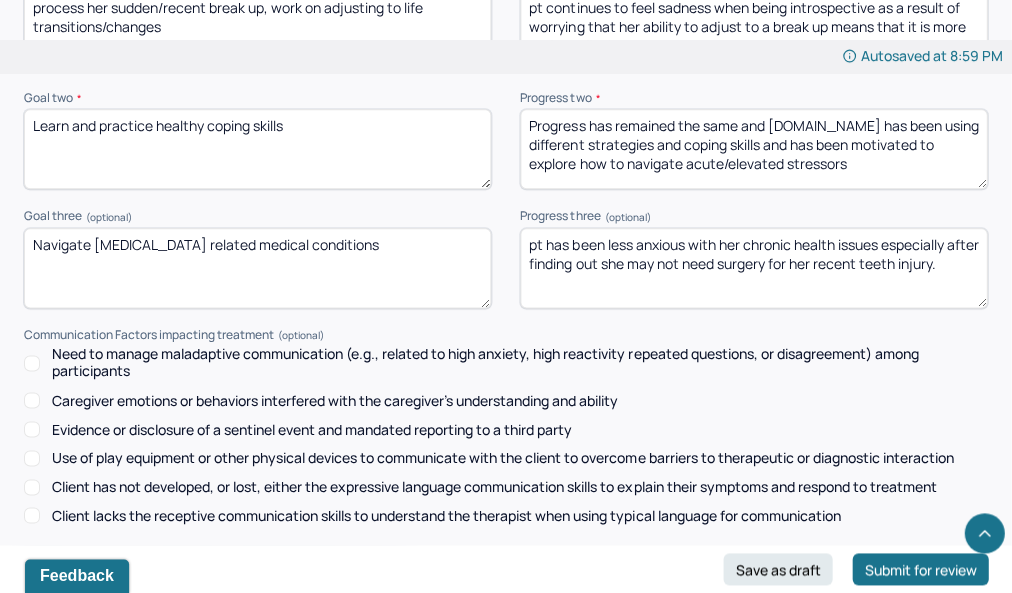 type on "pt has been less anxious with her chronic health issues especially after finding out she may not need surgery for her recent teeth injury." 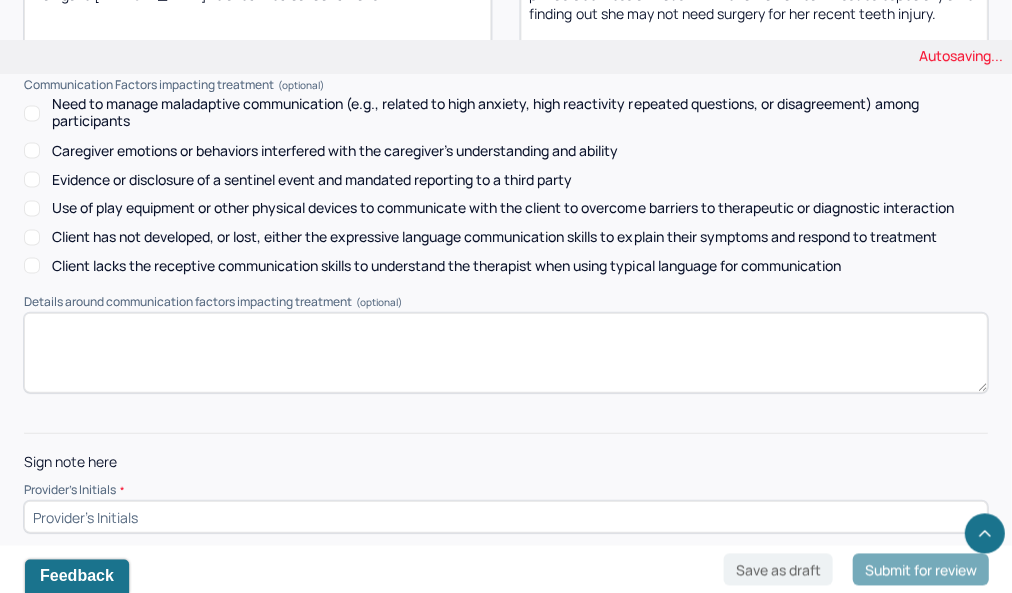 scroll, scrollTop: 3017, scrollLeft: 0, axis: vertical 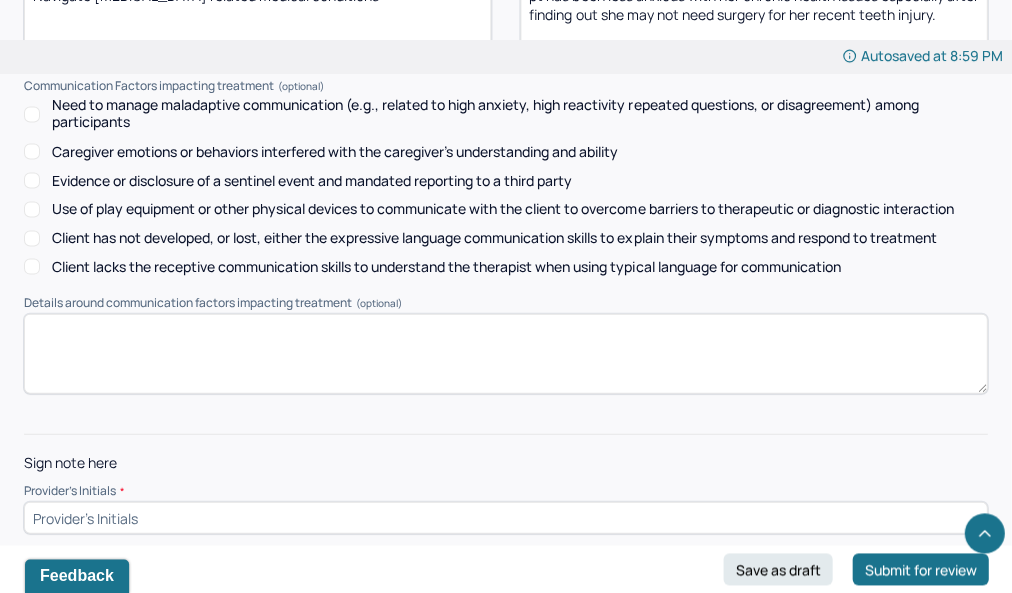 click at bounding box center (505, 517) 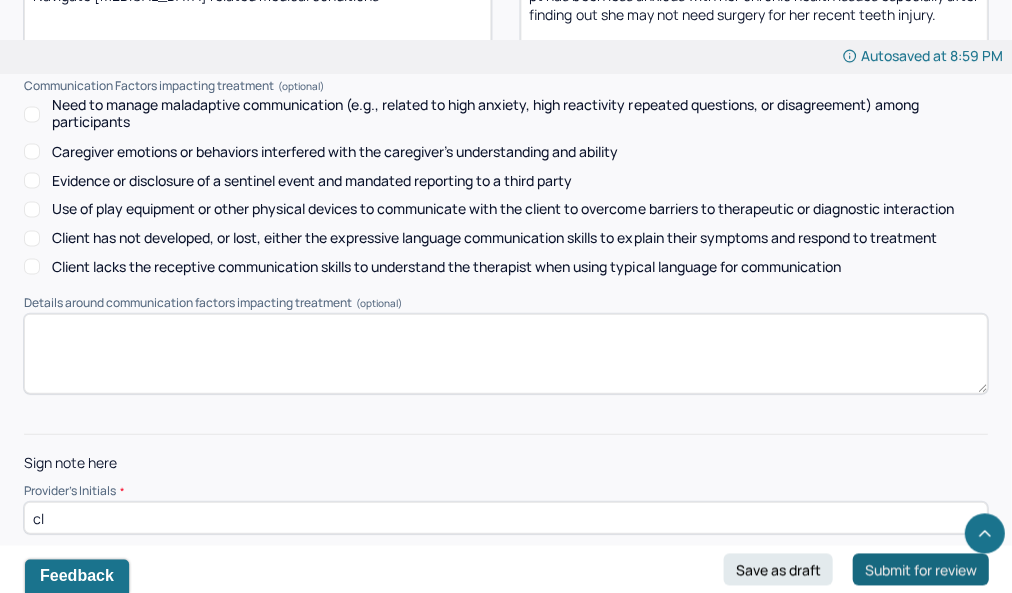 type on "cl" 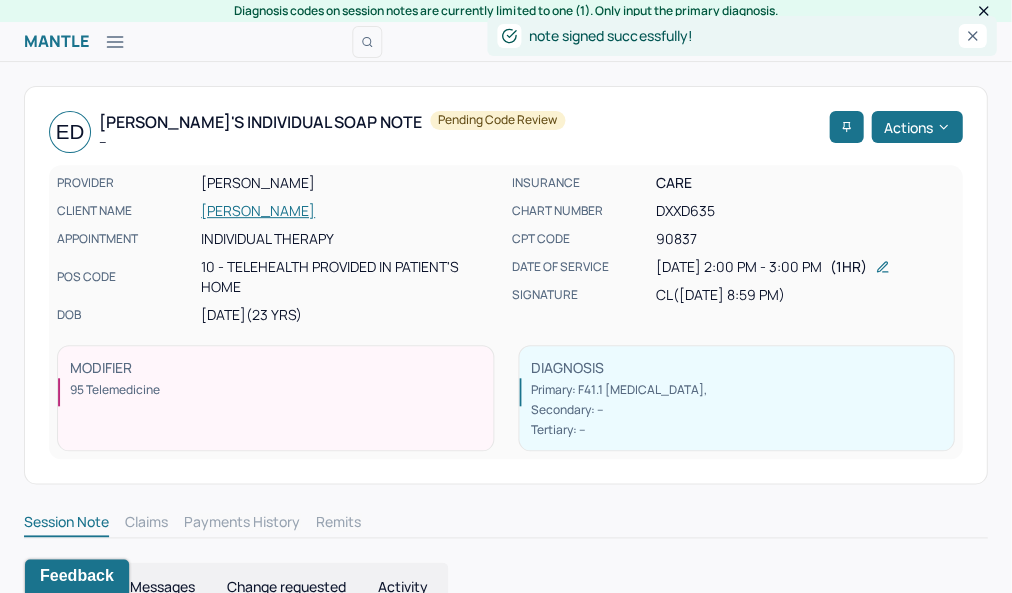 scroll, scrollTop: 0, scrollLeft: 0, axis: both 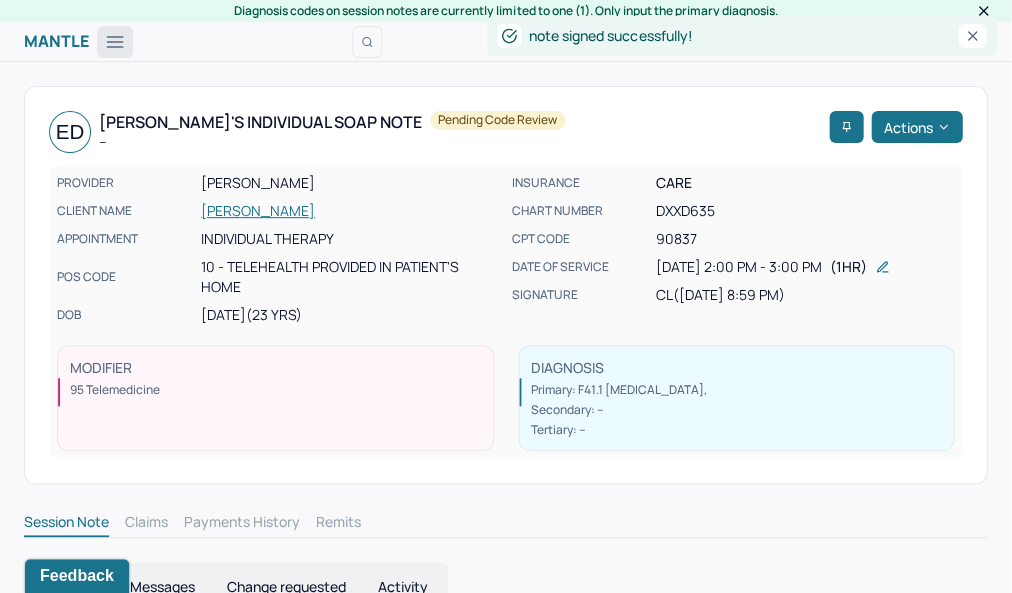 click 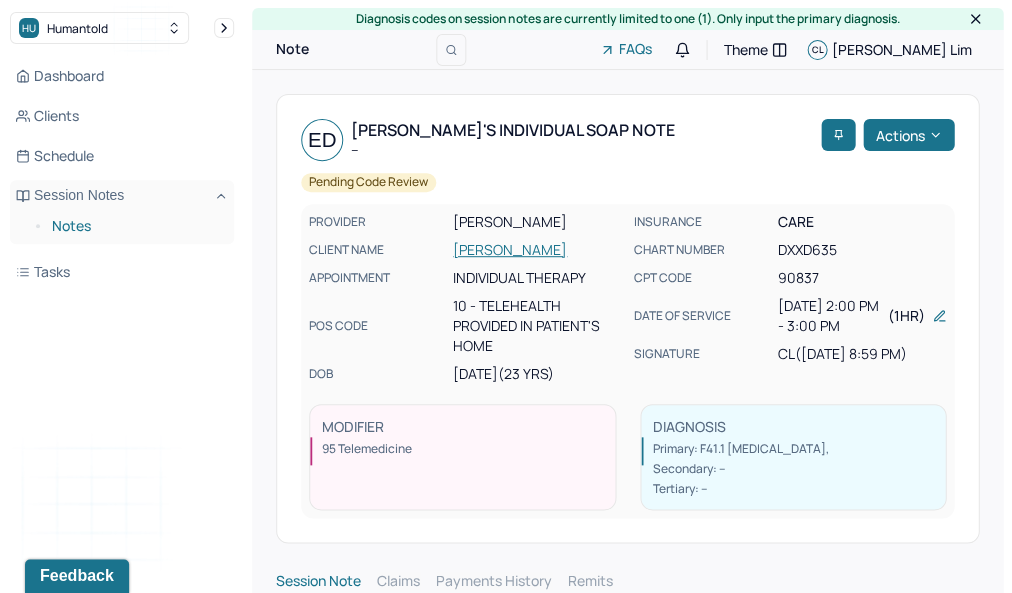 click on "Notes" at bounding box center [135, 226] 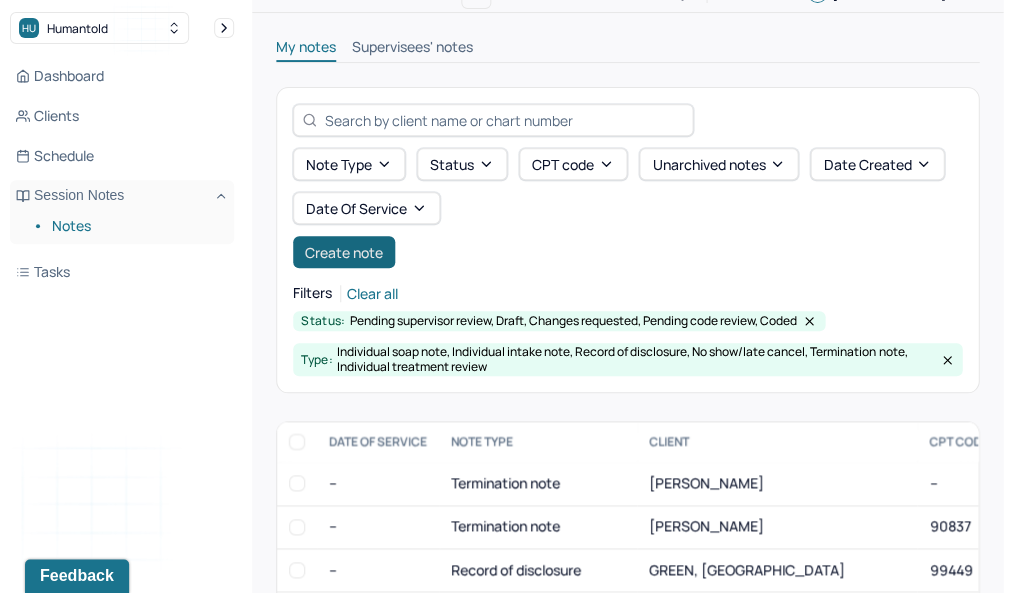 click on "Create note" at bounding box center [344, 252] 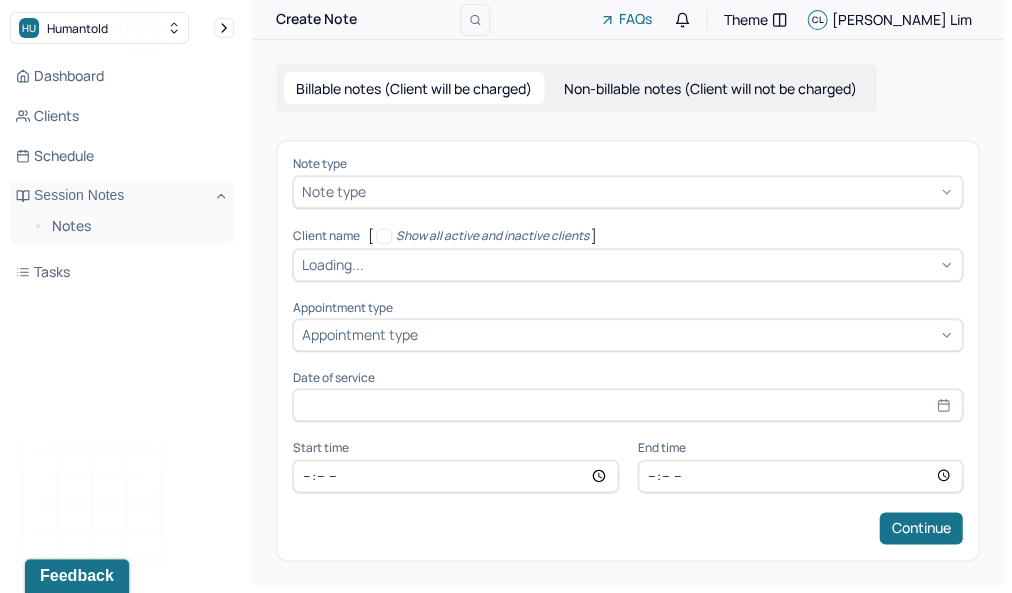 scroll, scrollTop: 28, scrollLeft: 0, axis: vertical 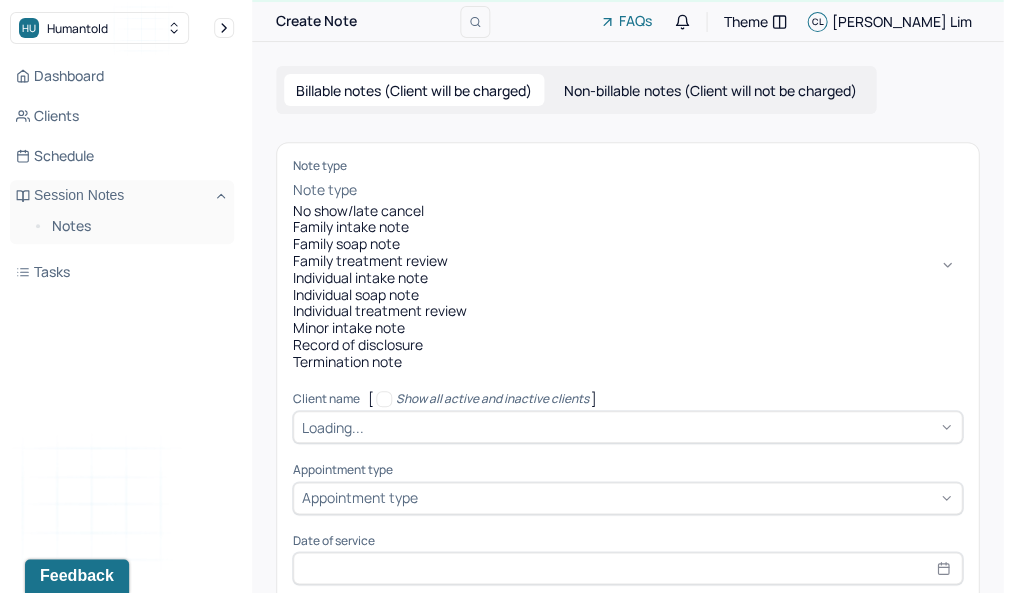 click at bounding box center [661, 190] 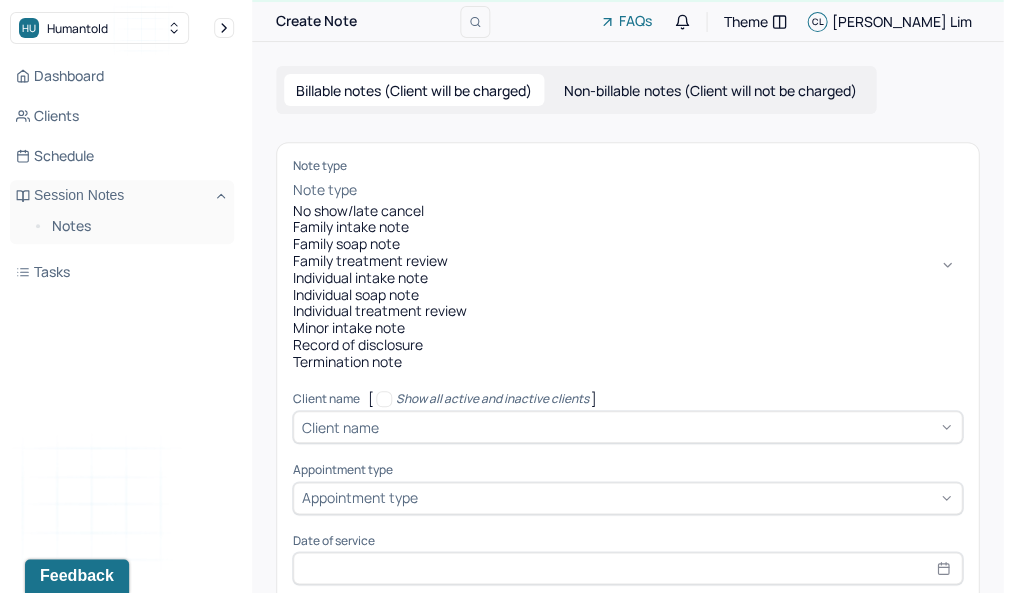 click on "Individual soap note" at bounding box center [627, 295] 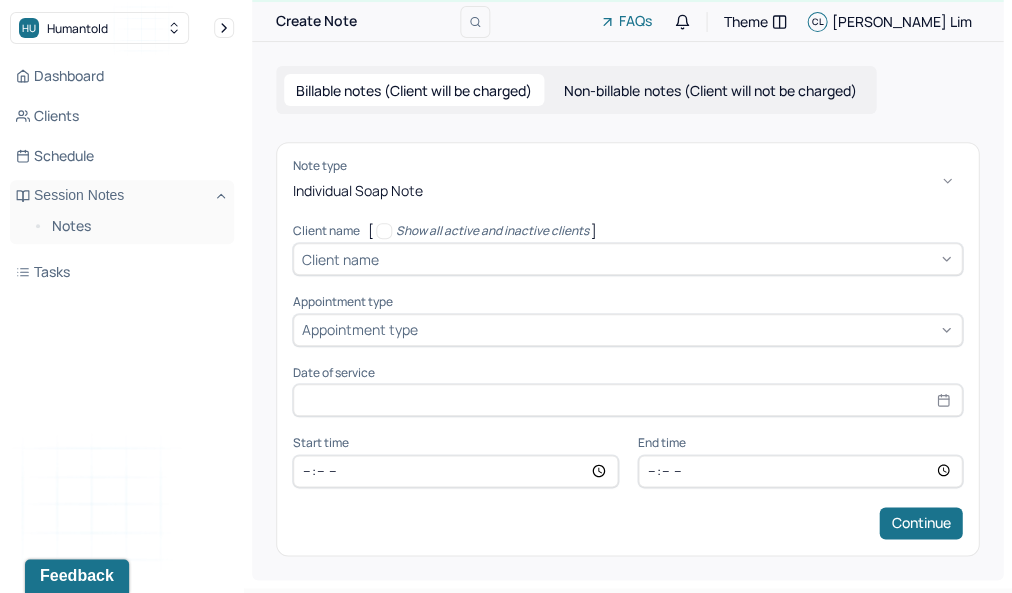 click at bounding box center (668, 259) 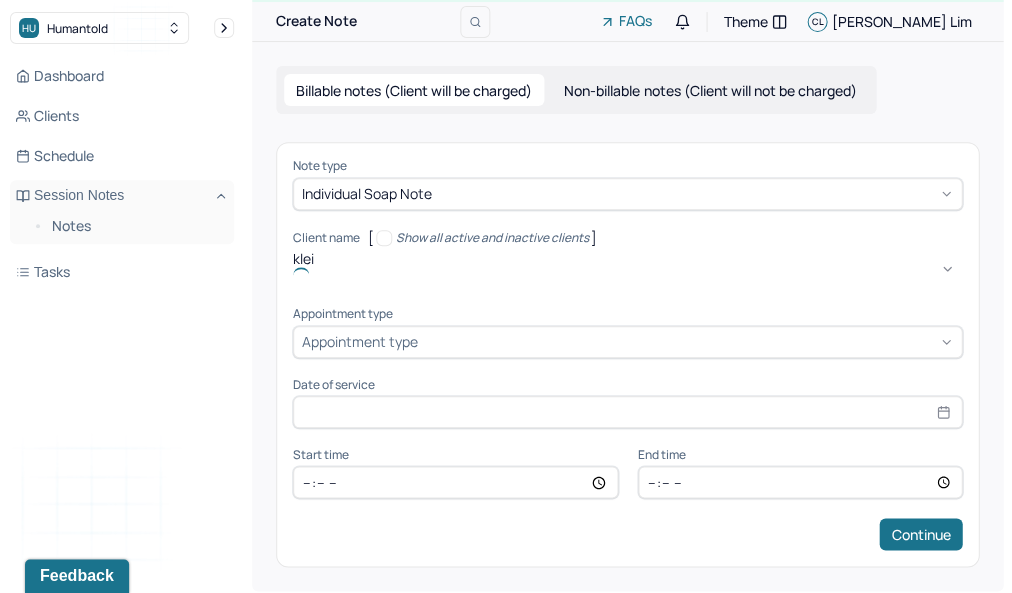 type on "[PERSON_NAME]" 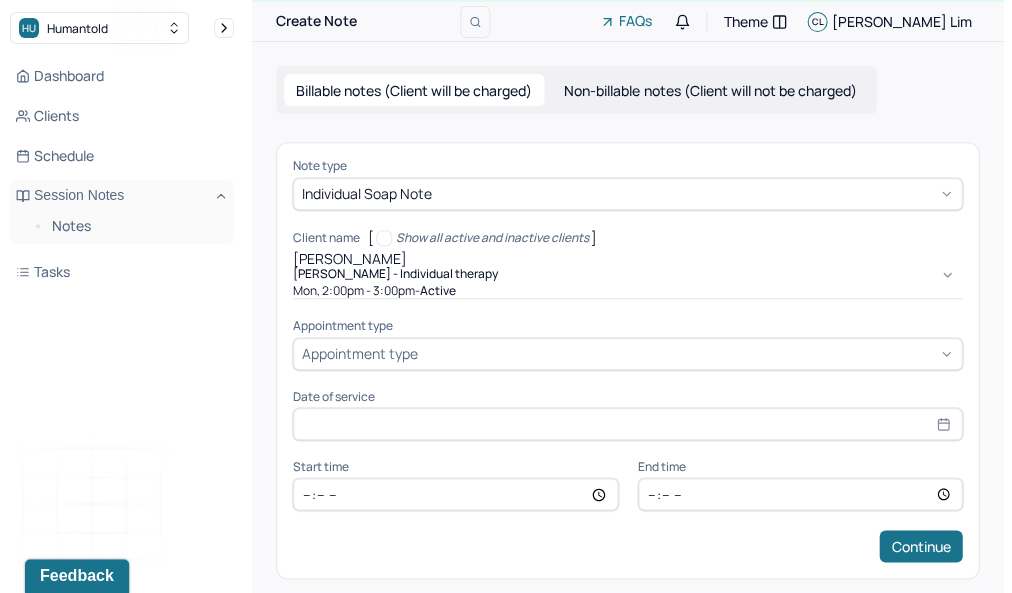 click on "Mon, 2:00pm - 3:00pm  -  active" at bounding box center [627, 291] 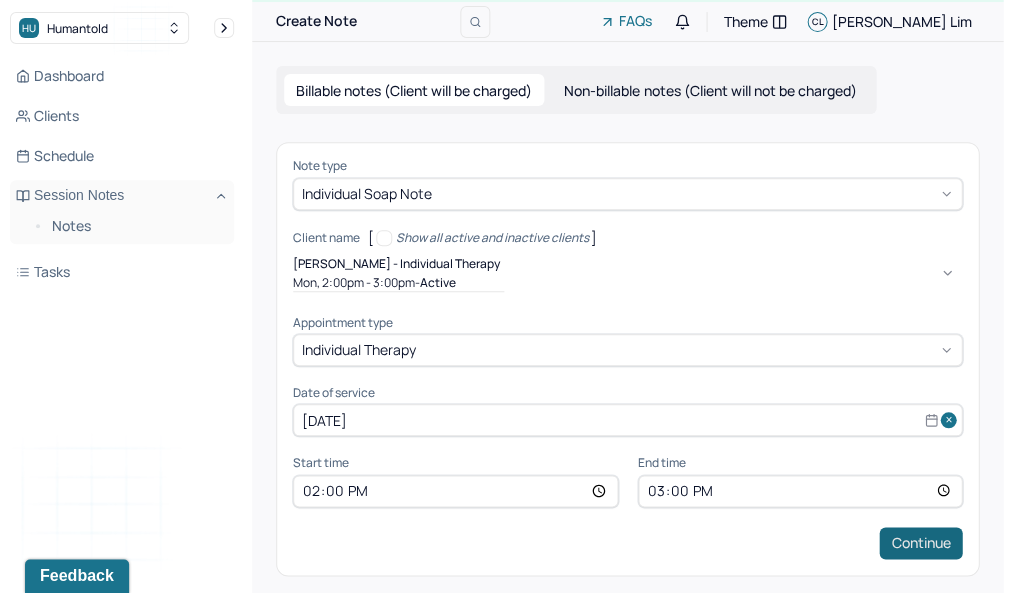 click on "Continue" at bounding box center [920, 543] 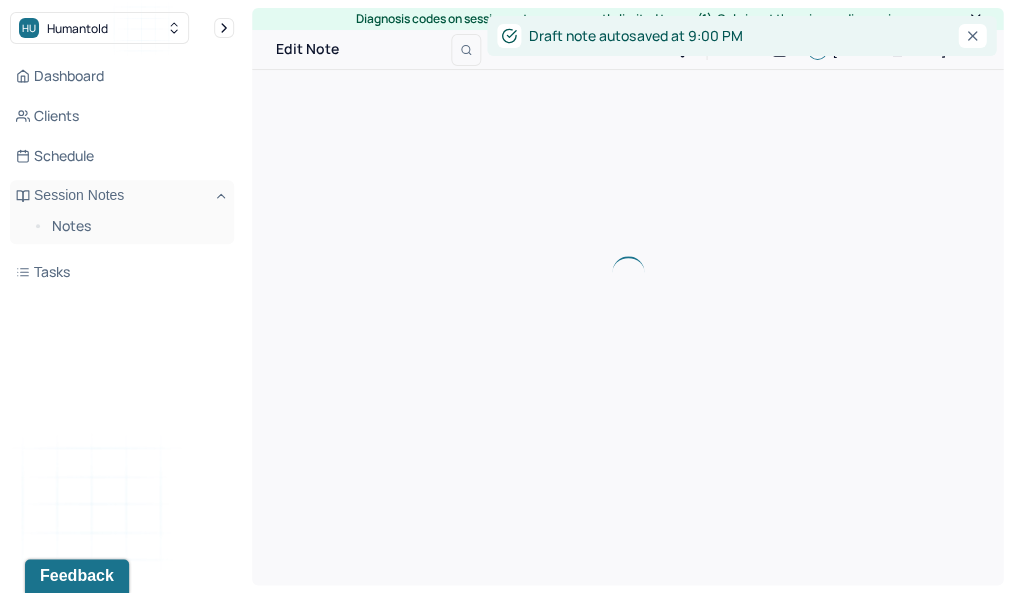 scroll, scrollTop: 0, scrollLeft: 0, axis: both 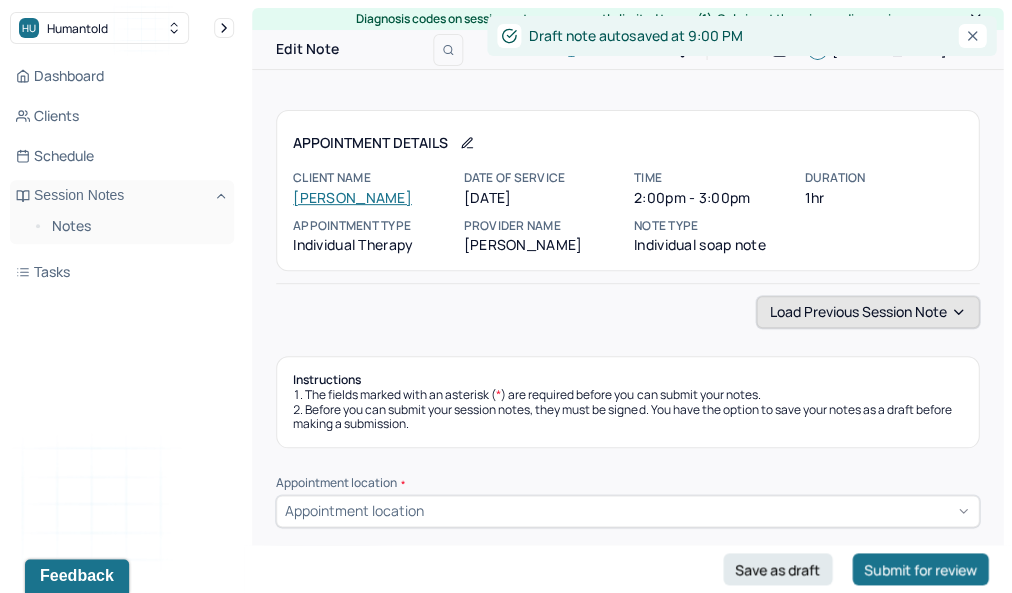 click on "Load previous session note" at bounding box center [867, 312] 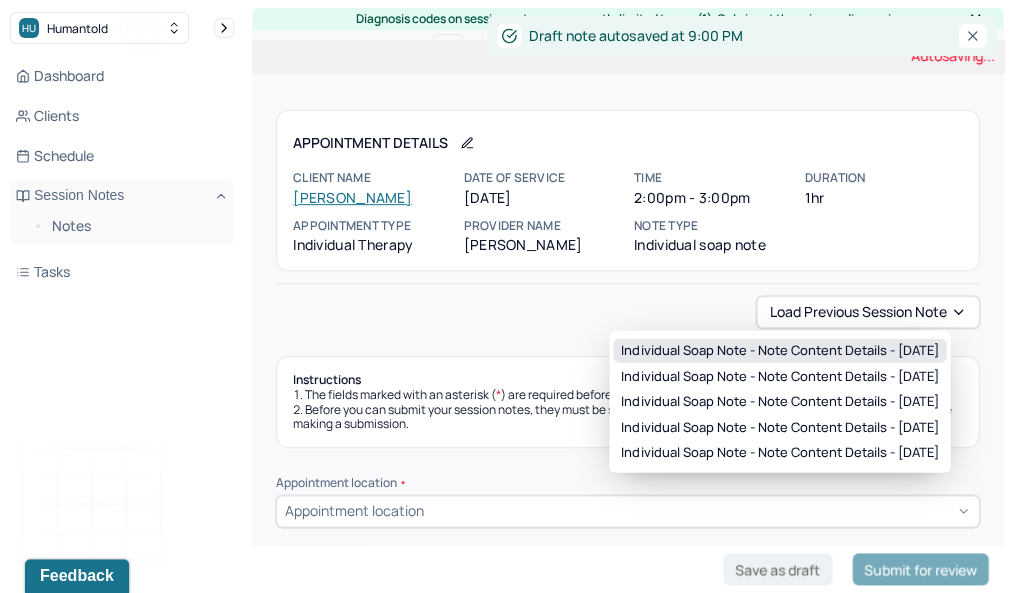 click on "Individual soap note   - Note content Details -   [DATE]" at bounding box center [779, 351] 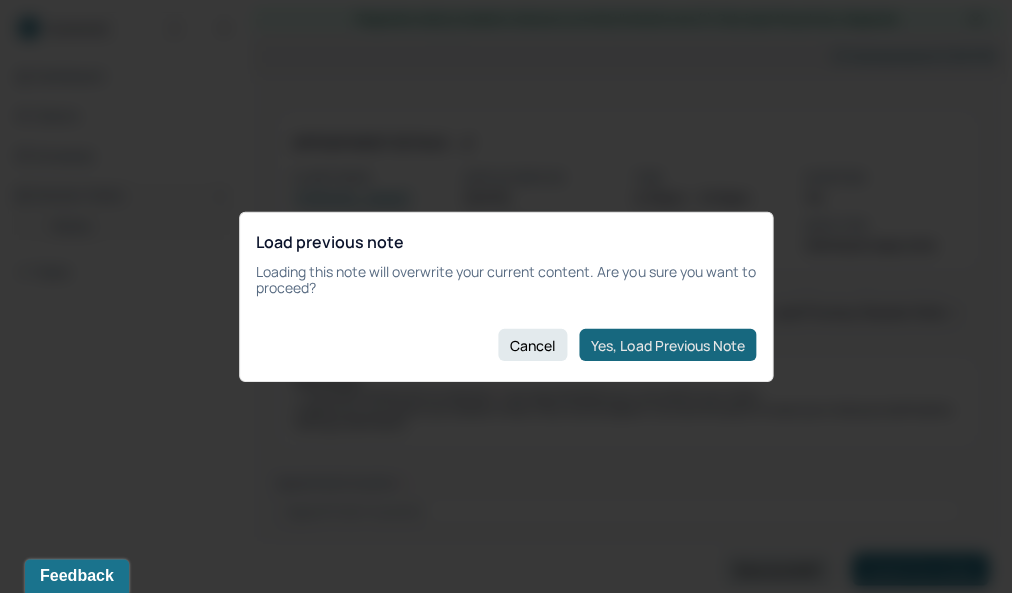 click on "Yes, Load Previous Note" at bounding box center (667, 345) 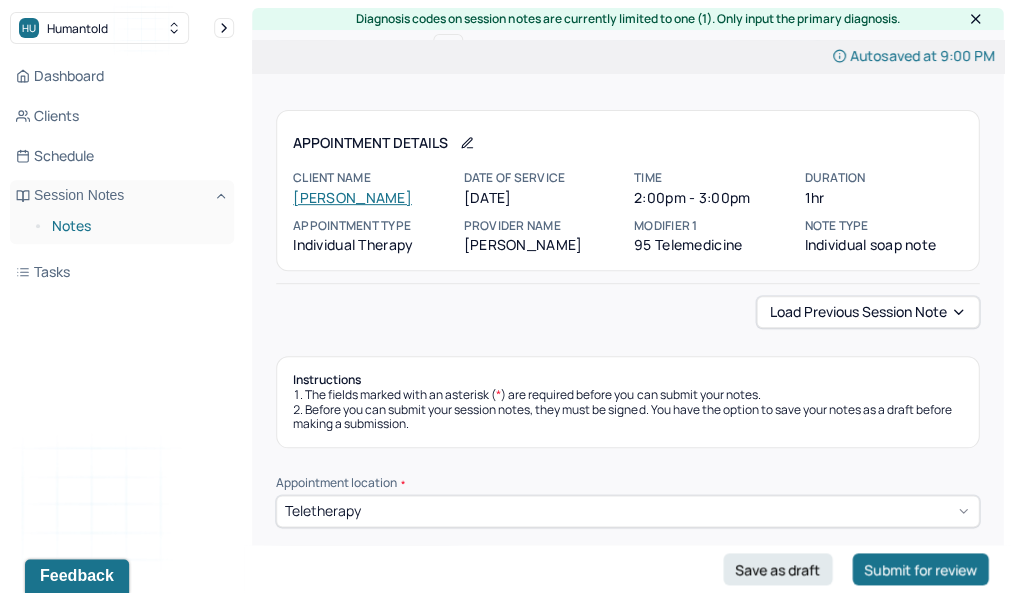 click on "Notes" at bounding box center [135, 226] 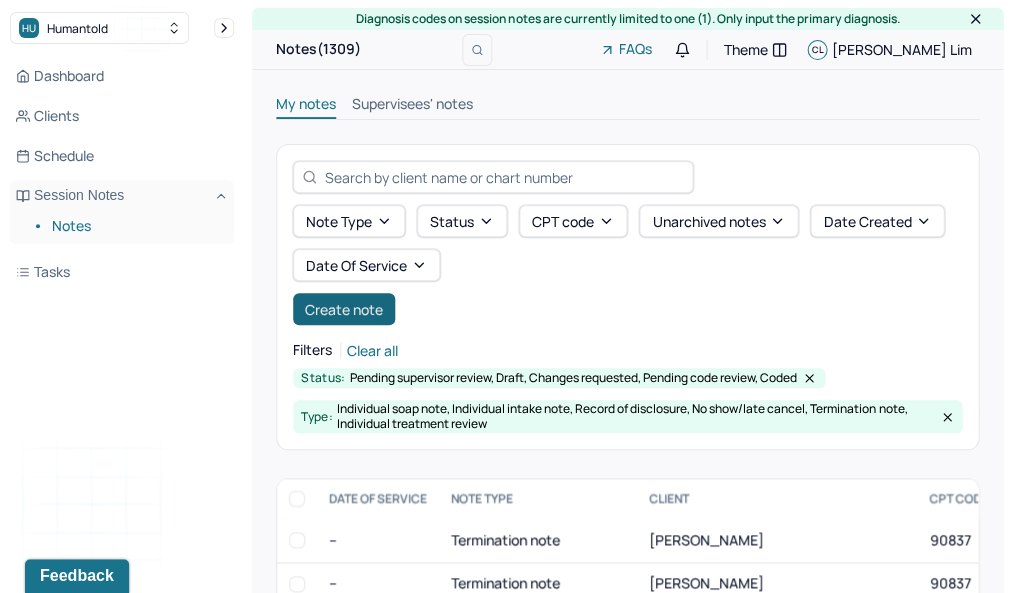 click on "Create note" at bounding box center (344, 309) 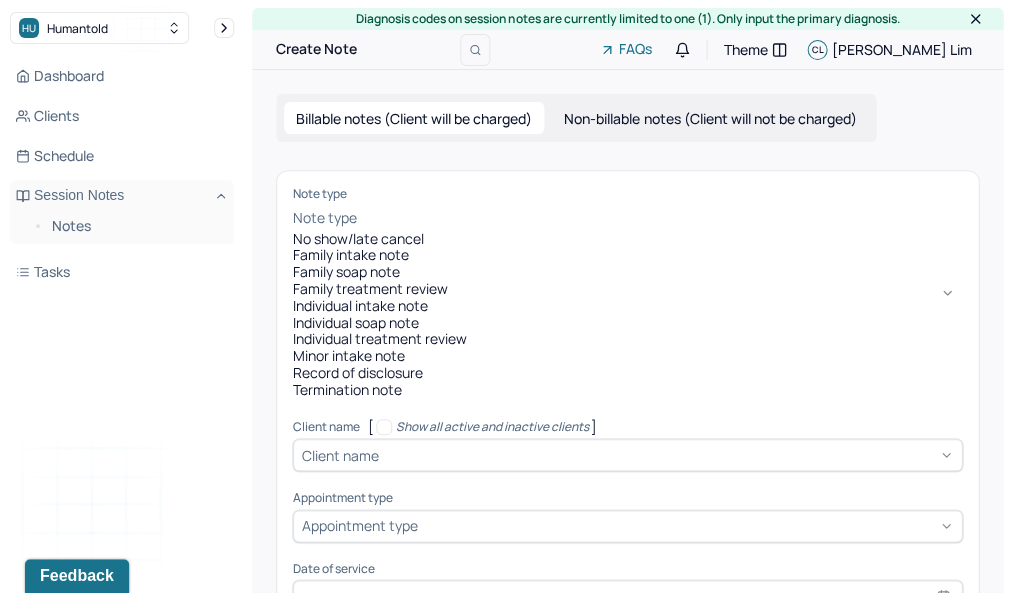 click on "Note type" at bounding box center (325, 218) 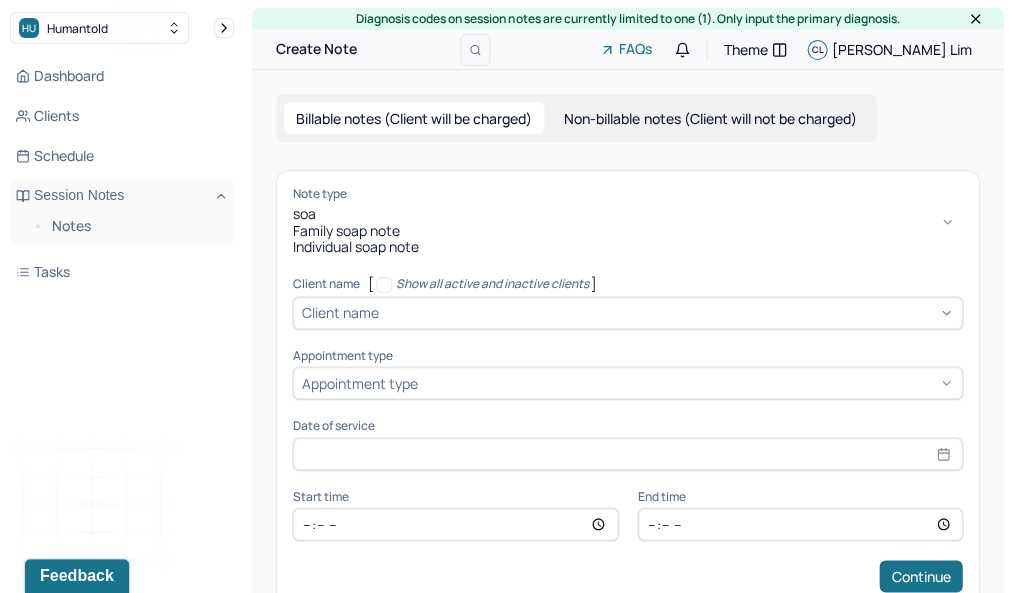 type on "soap" 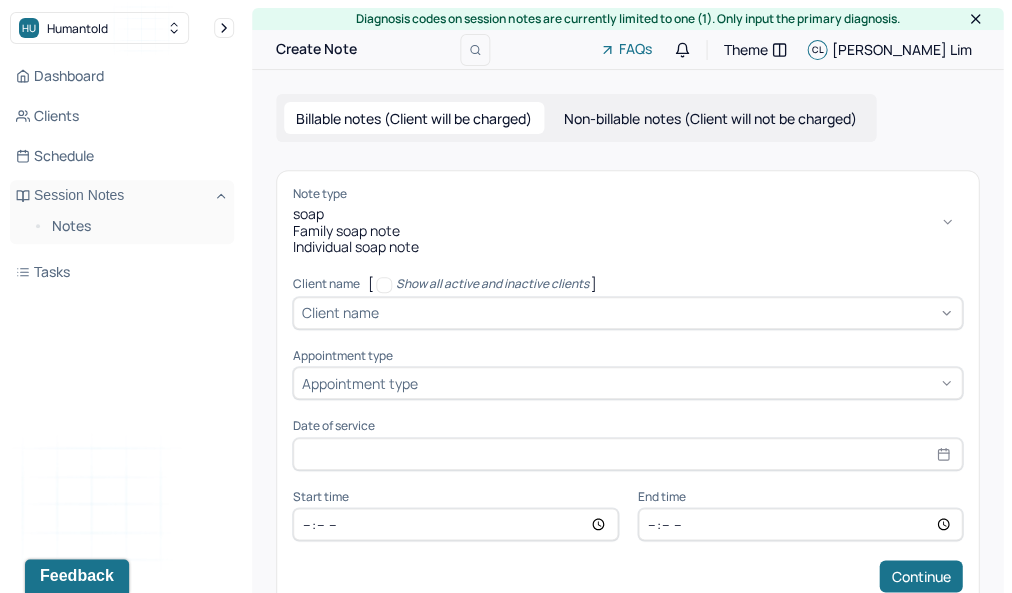 click on "Individual soap note" at bounding box center (627, 247) 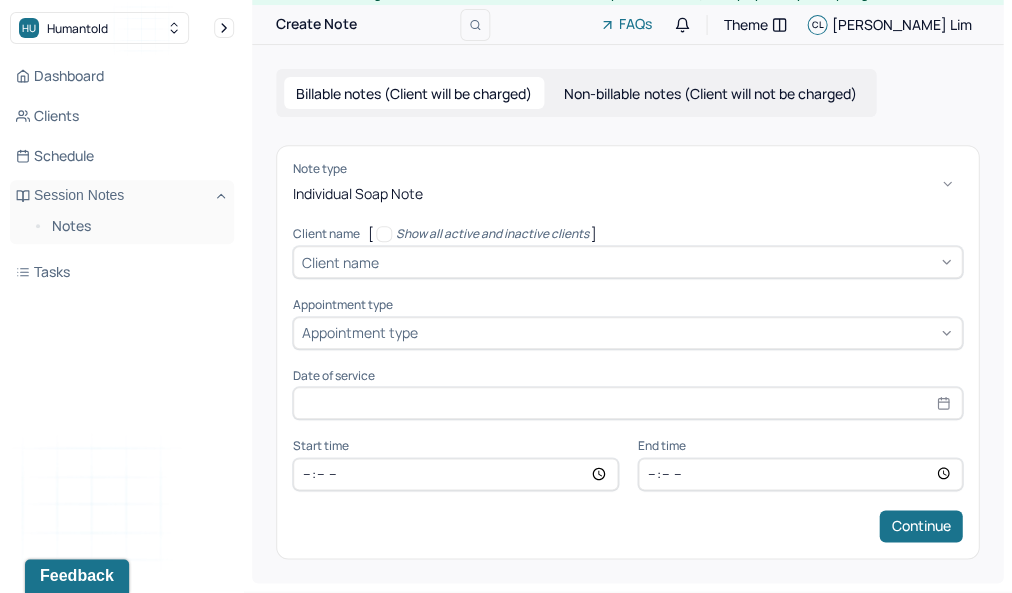 click on "Client name" at bounding box center [627, 262] 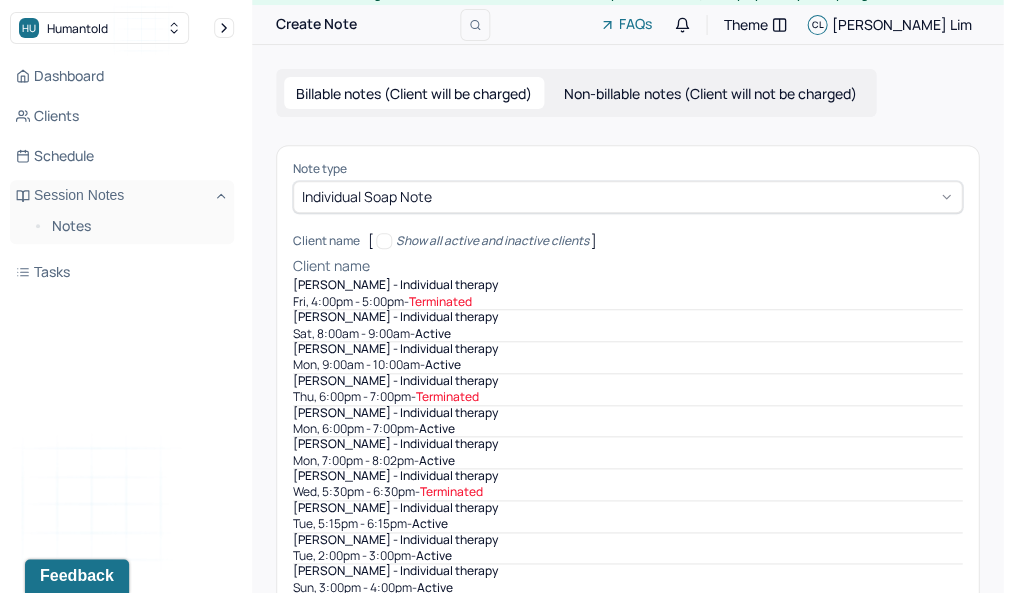 scroll, scrollTop: 28, scrollLeft: 0, axis: vertical 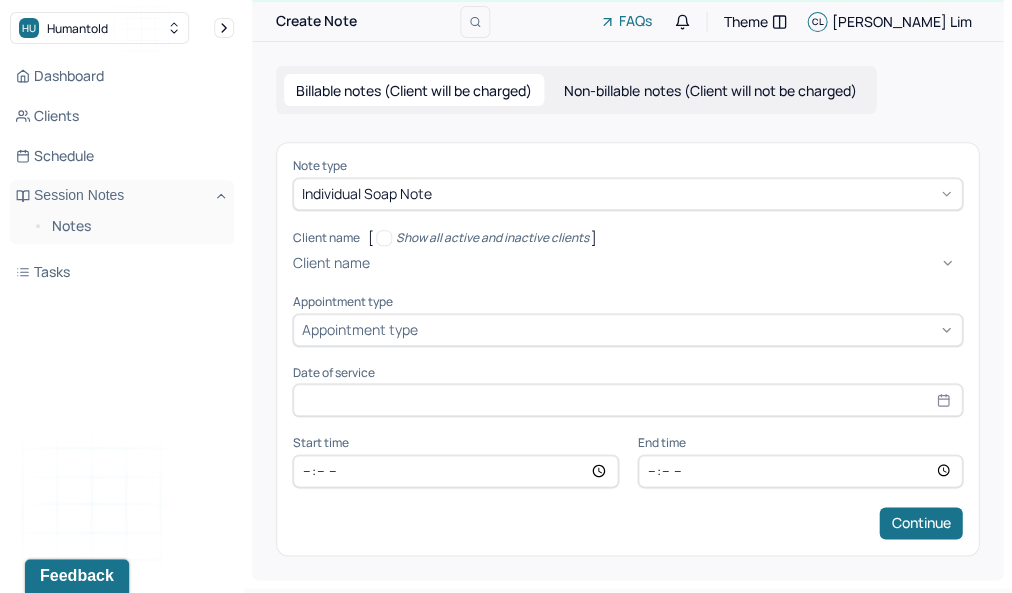 click on "Client name" at bounding box center [331, 263] 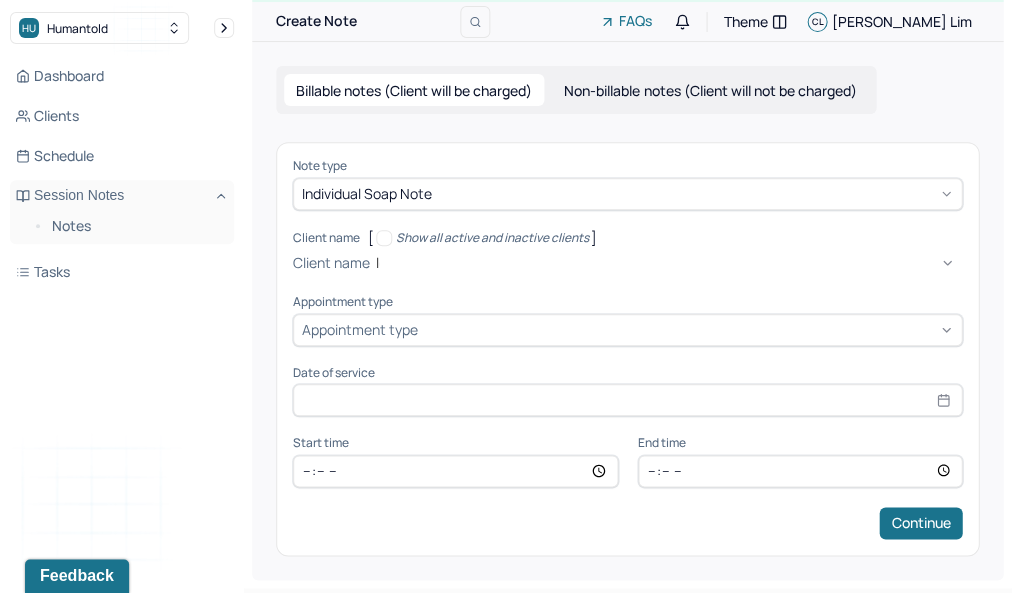 type on "[PERSON_NAME]" 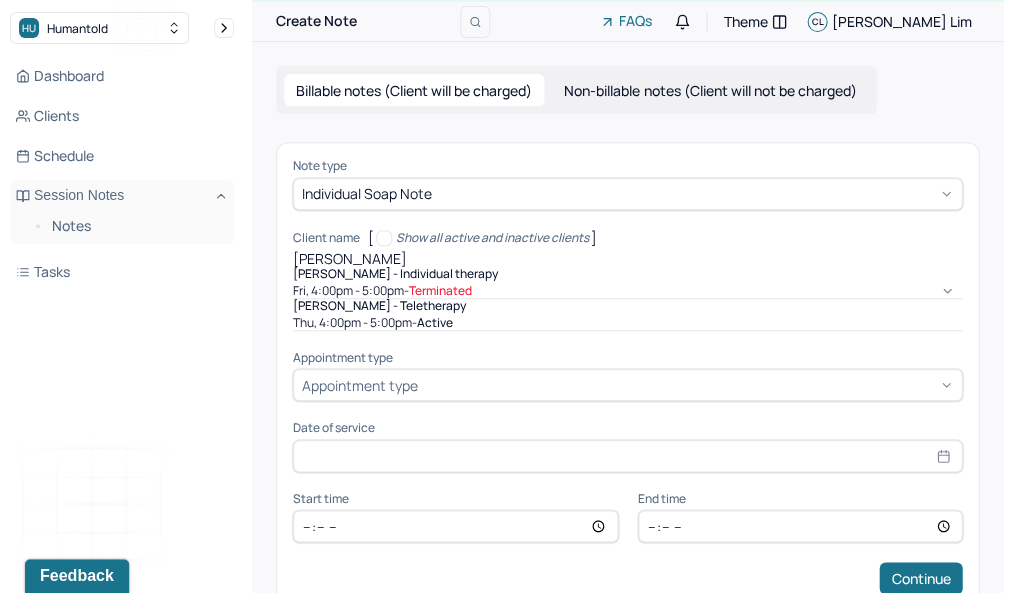 click on "Thu, 4:00pm - 5:00pm  -  active" at bounding box center [627, 323] 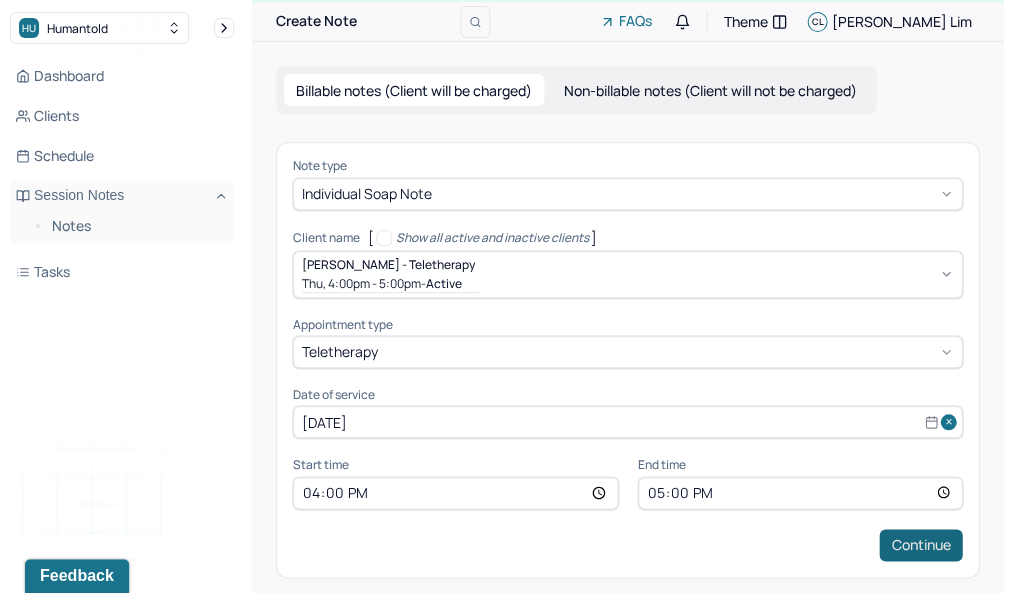 click on "Continue" at bounding box center [920, 545] 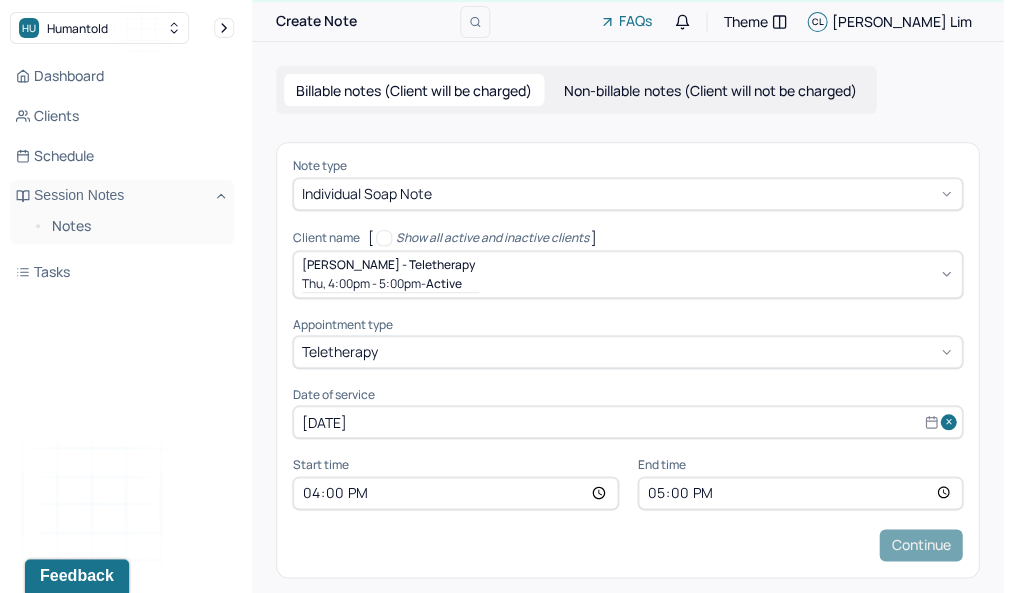 scroll, scrollTop: 0, scrollLeft: 0, axis: both 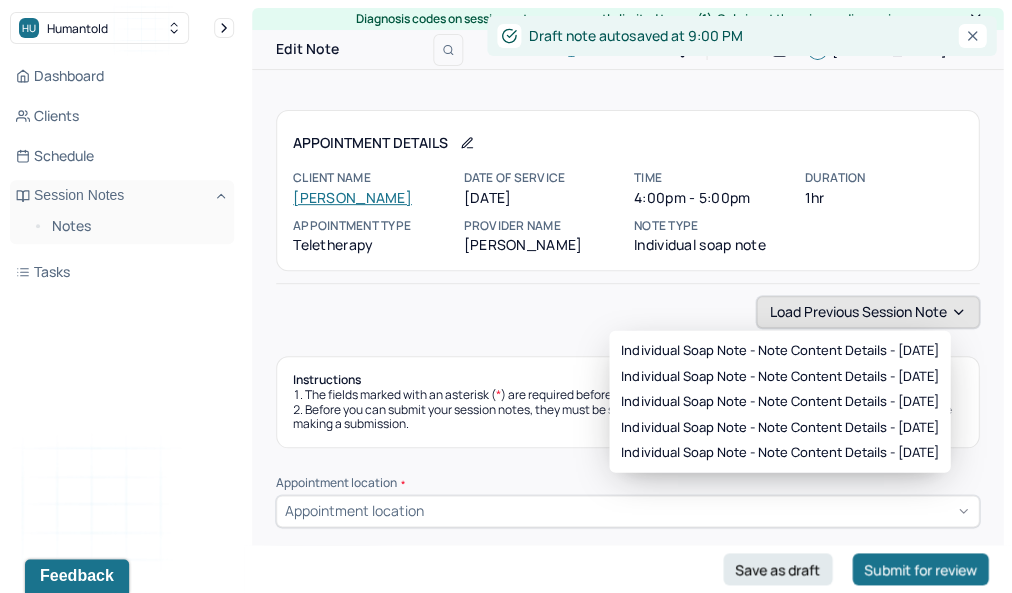 click on "Load previous session note" at bounding box center [867, 312] 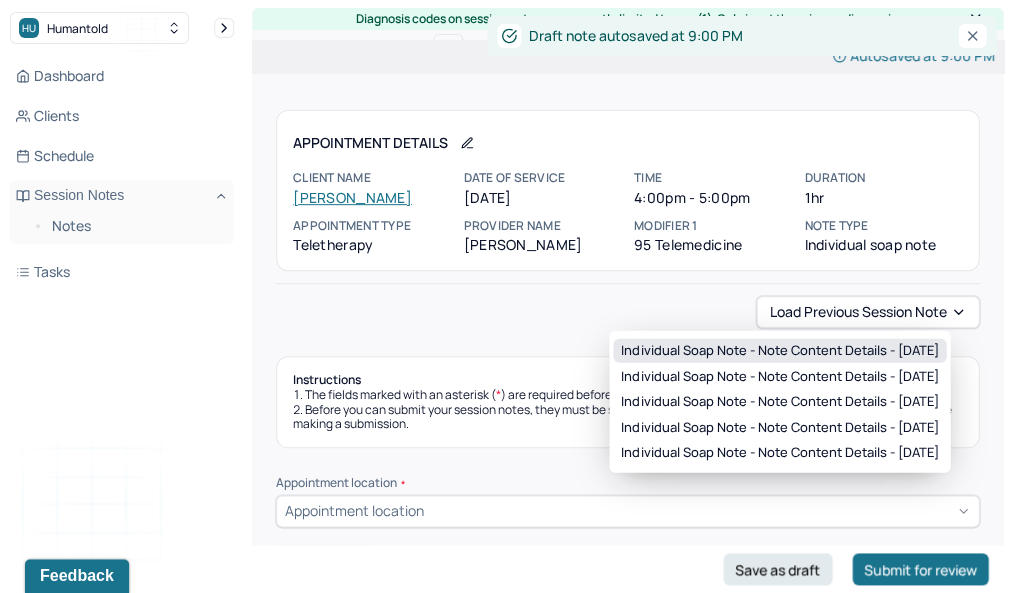 click on "Individual soap note   - Note content Details -   [DATE]" at bounding box center [779, 351] 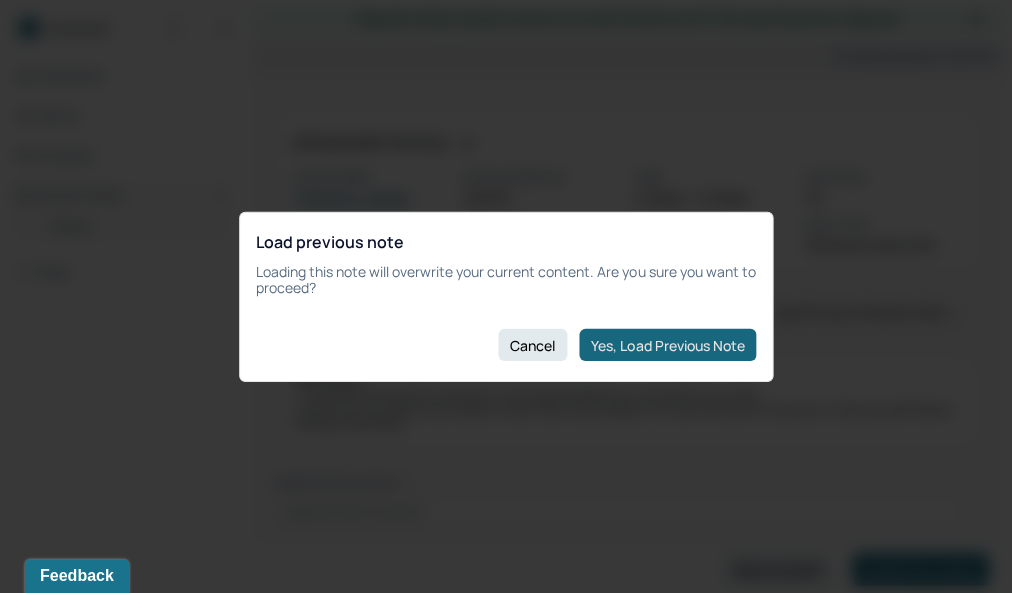 click on "Yes, Load Previous Note" at bounding box center (667, 345) 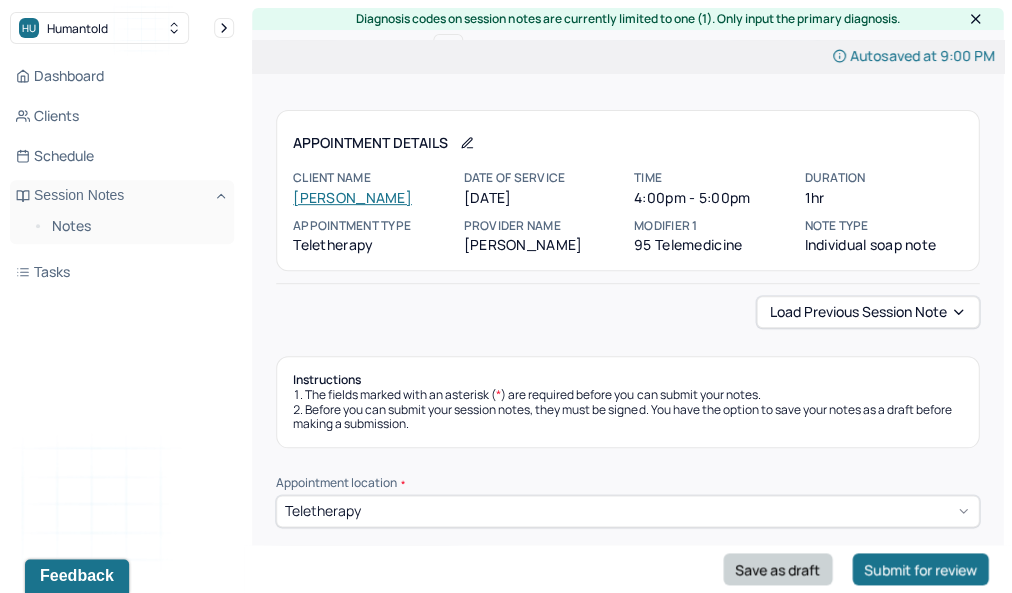 click on "Save as draft" at bounding box center (777, 569) 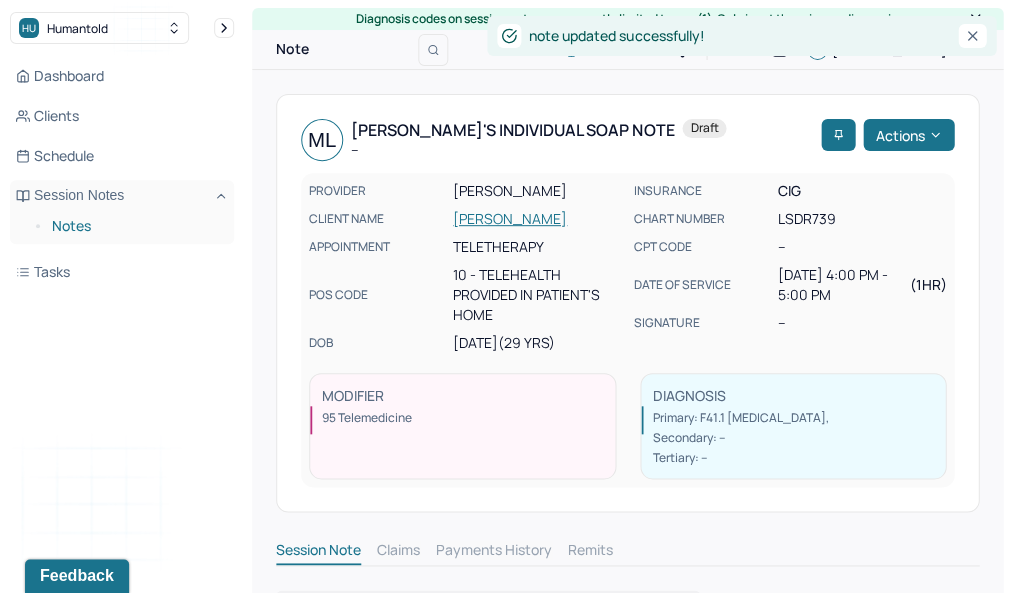 click on "Notes" at bounding box center (135, 226) 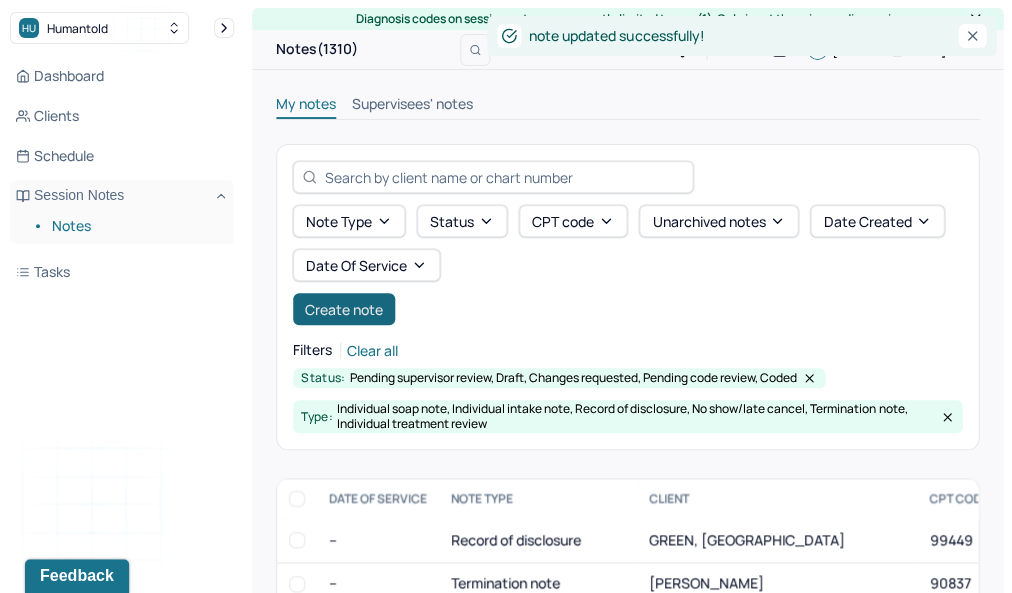 click on "Create note" at bounding box center [344, 309] 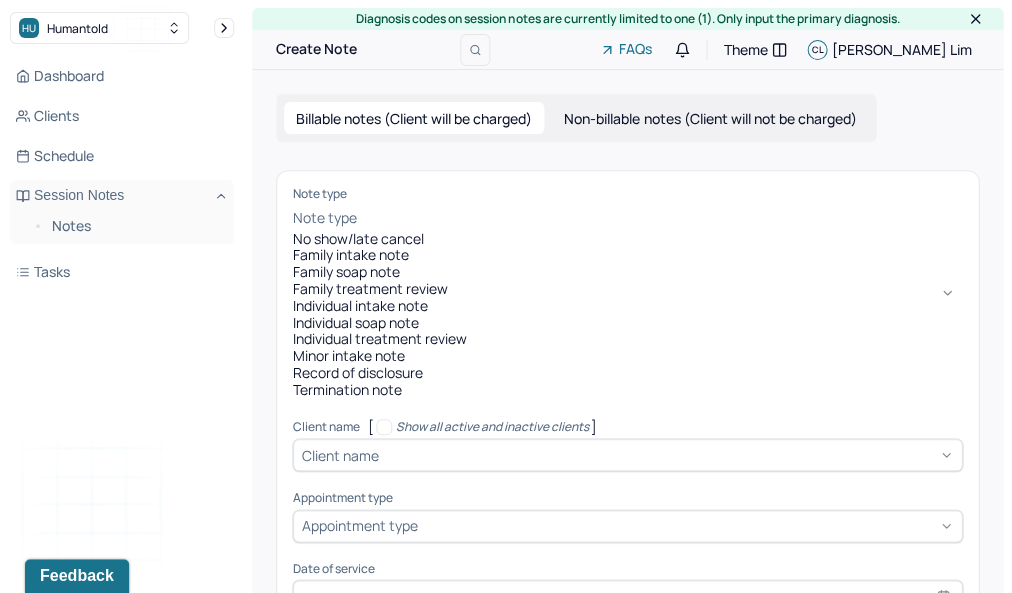 click at bounding box center (661, 218) 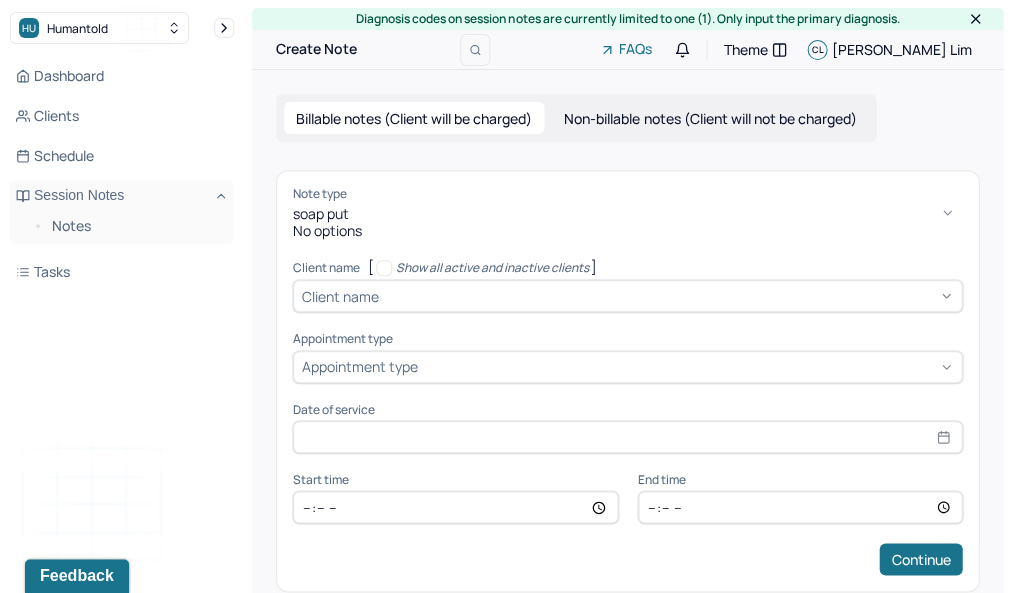 type on "soap put" 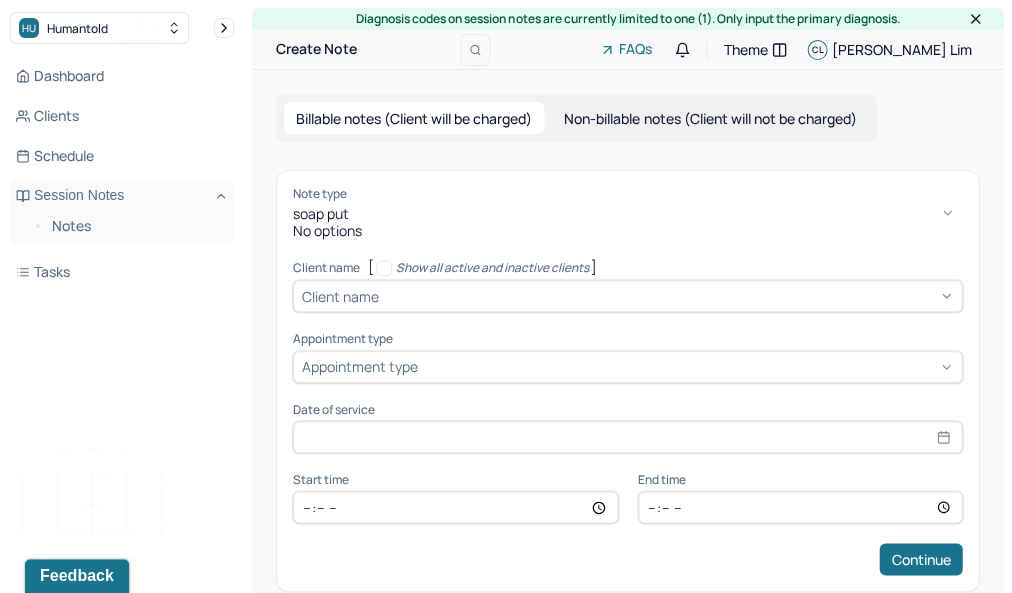 type 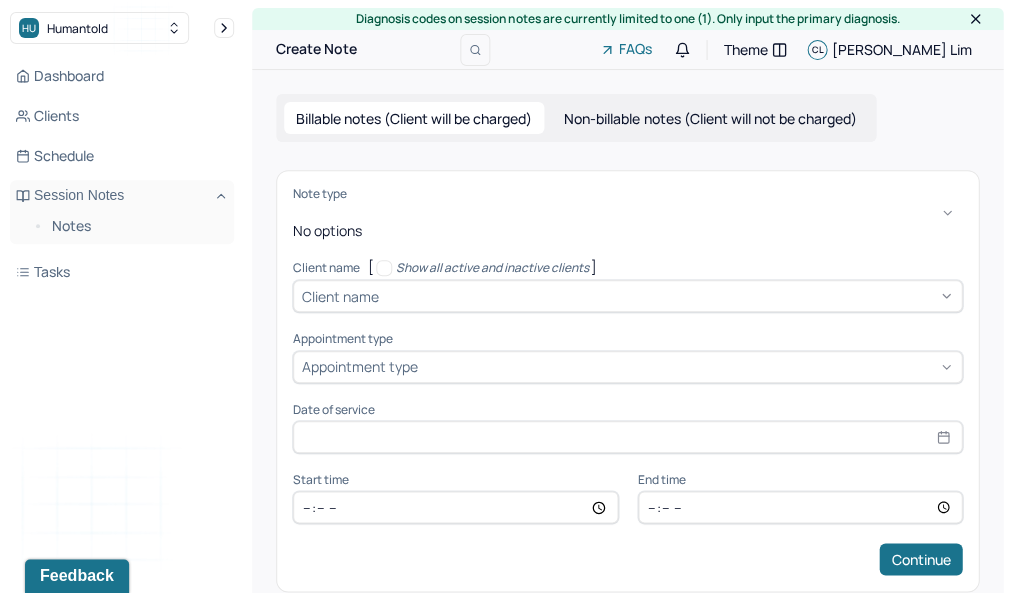 click at bounding box center (668, 296) 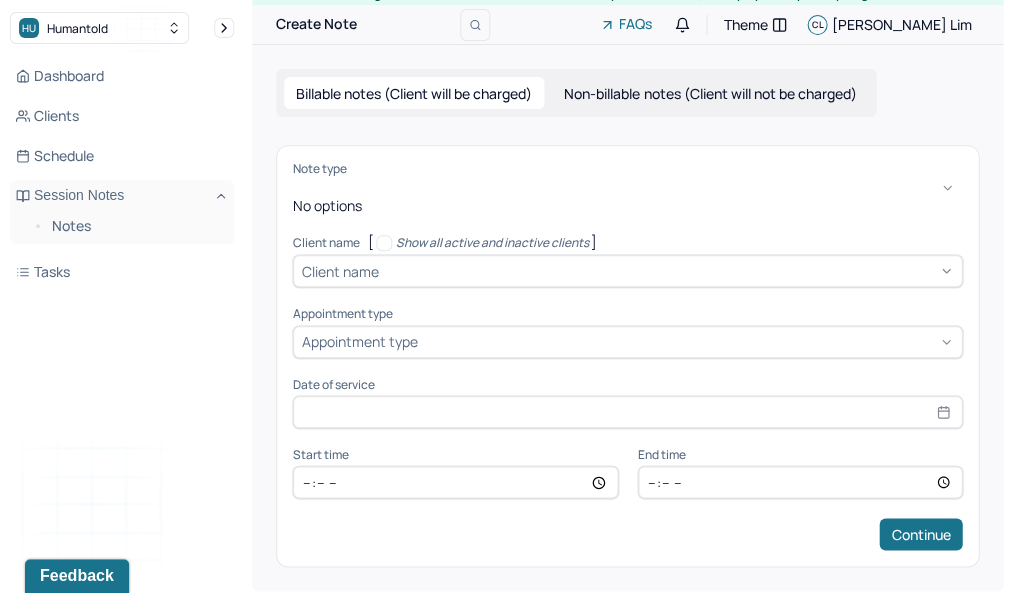 scroll, scrollTop: 28, scrollLeft: 0, axis: vertical 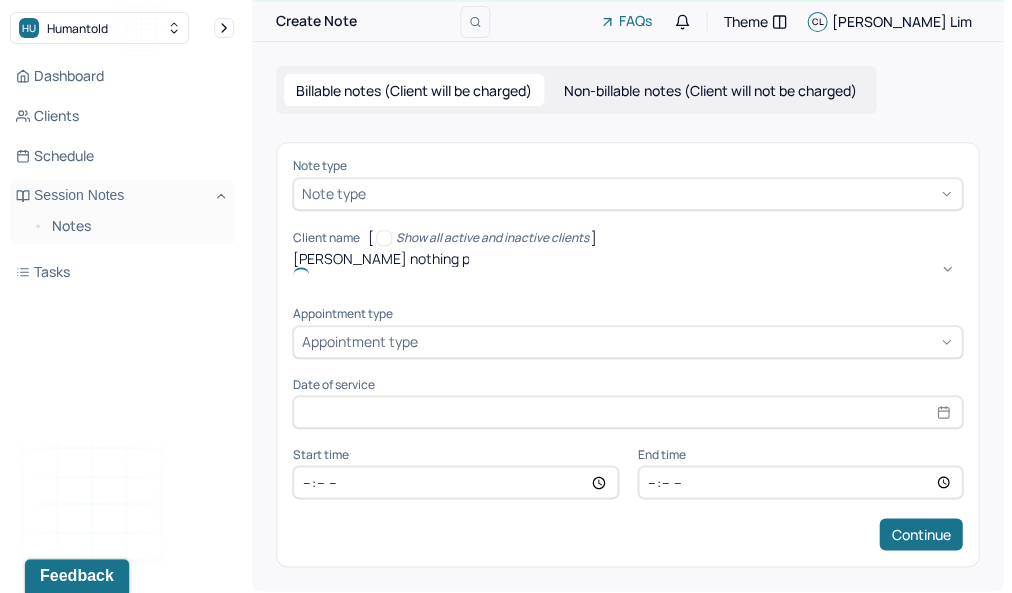 type on "[PERSON_NAME] nothing perfect but it's worth it" 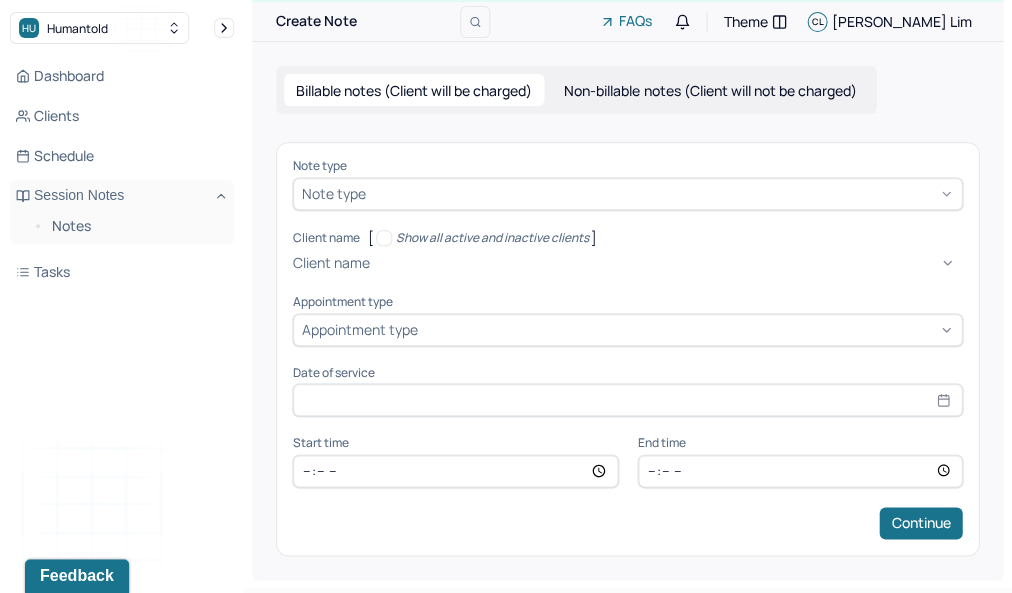 drag, startPoint x: 585, startPoint y: 262, endPoint x: 375, endPoint y: 284, distance: 211.14923 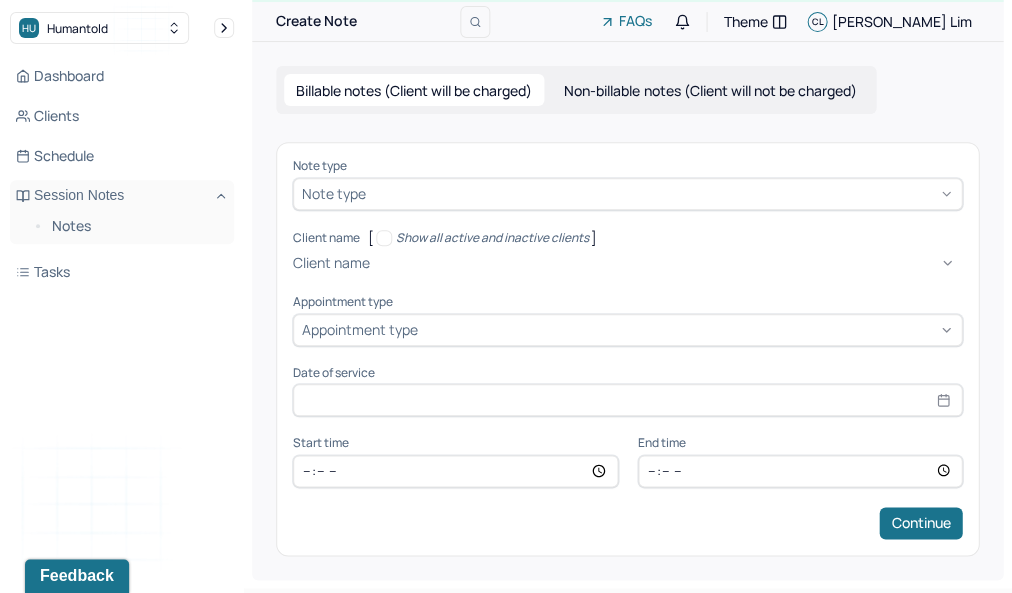 click on "Note type Note type Client name [ Show all active and inactive clients ] Client name Appointment type Appointment type Date of service Start time End time Continue" at bounding box center (627, 348) 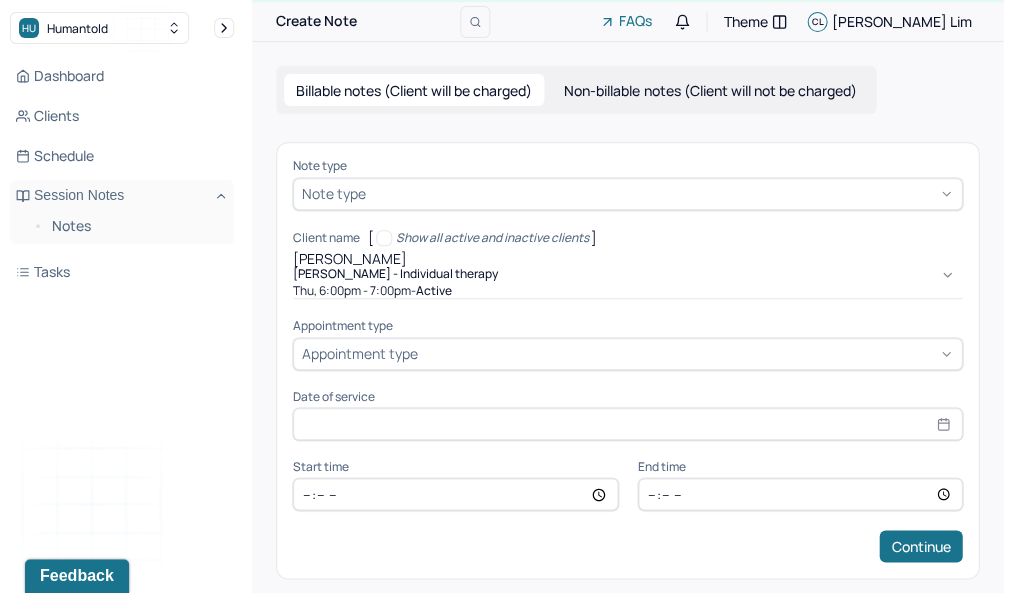 type on "[PERSON_NAME]" 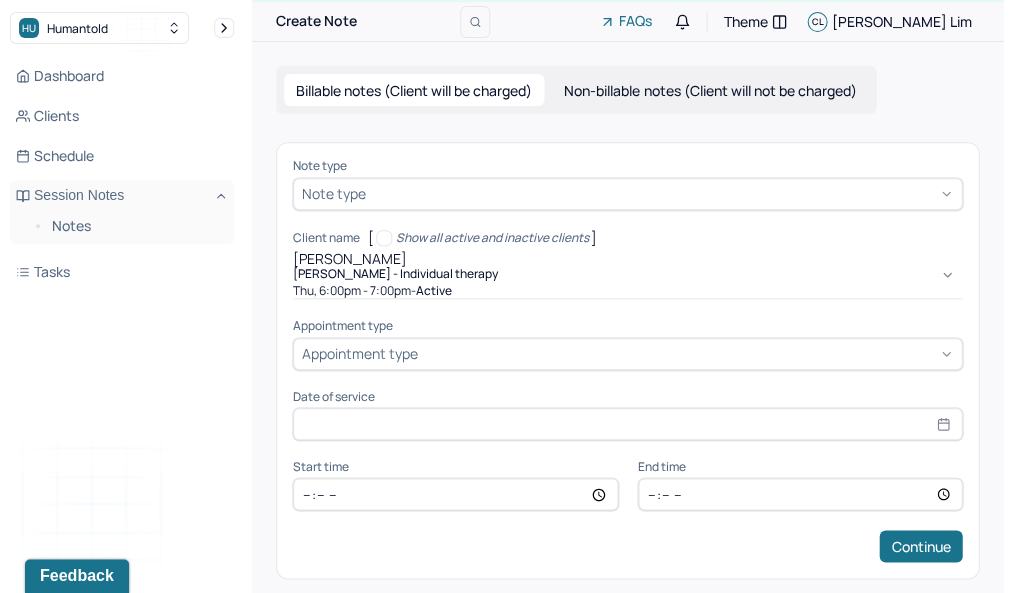 type 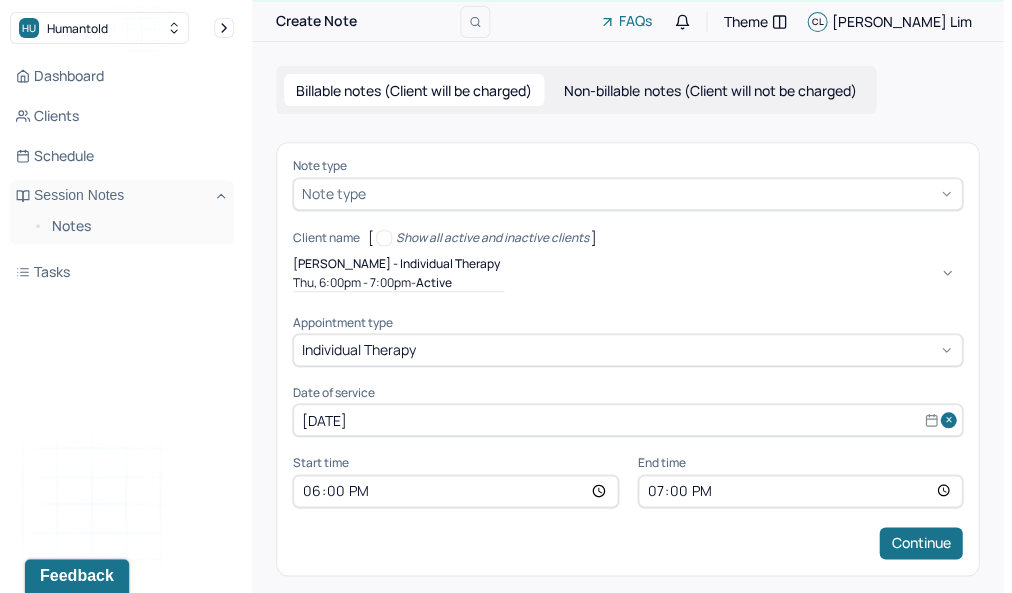 click on "19:00" at bounding box center (800, 491) 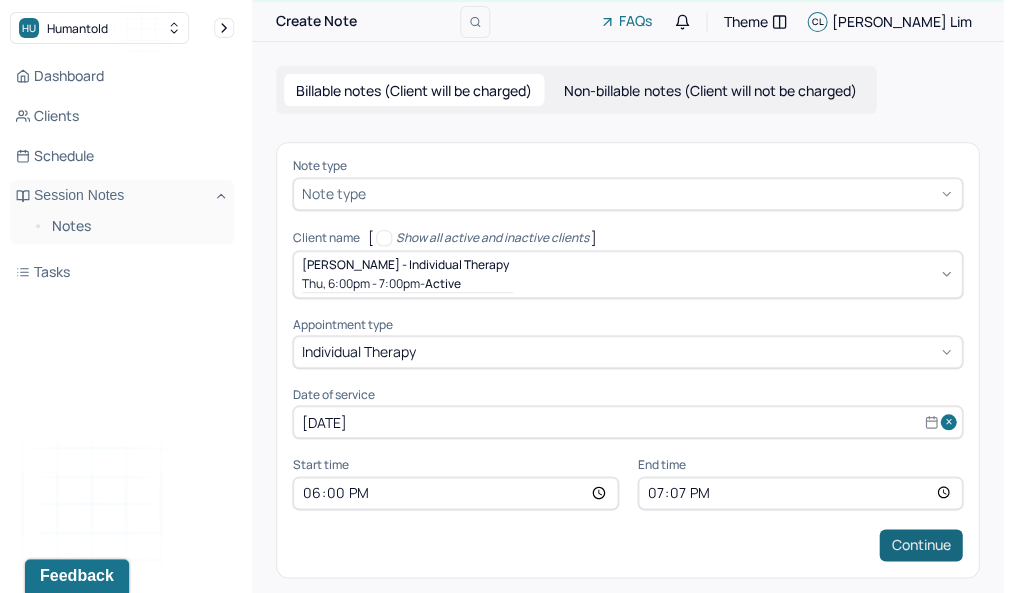 type on "19:07" 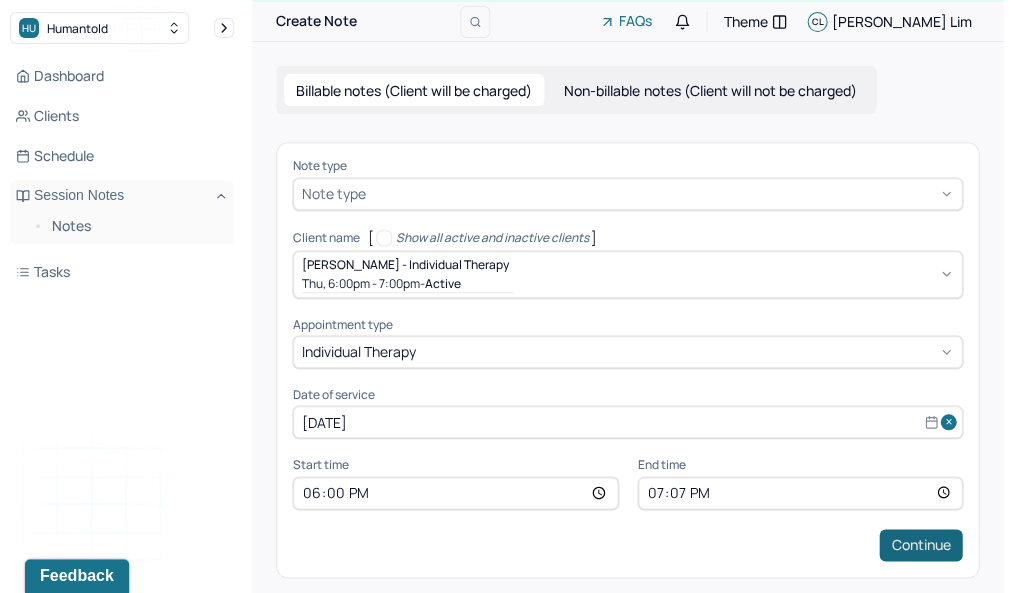 click on "Continue" at bounding box center [920, 545] 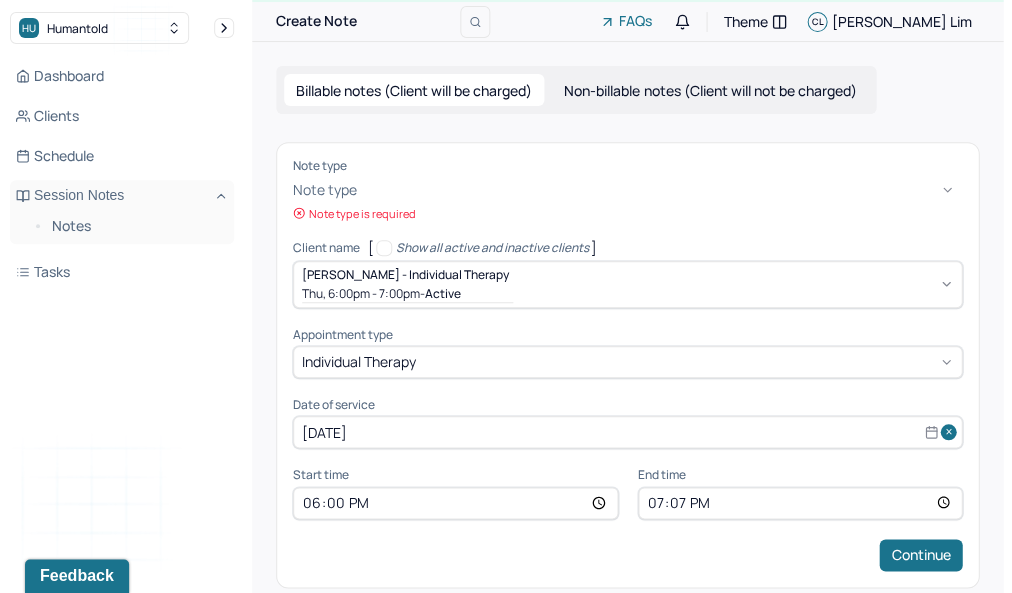 click at bounding box center [661, 190] 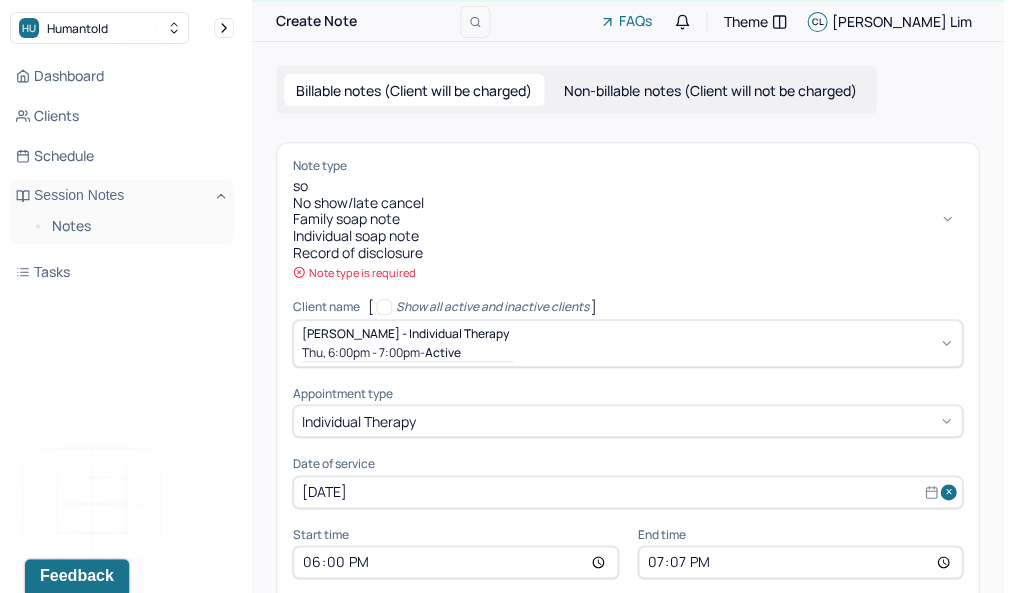 type on "soa" 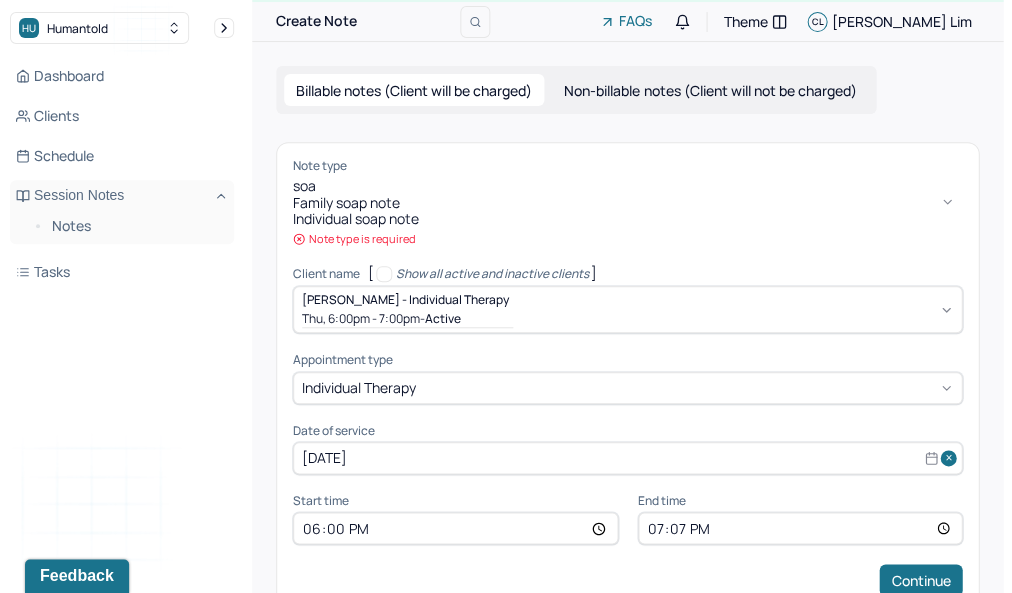 click on "Individual soap note" at bounding box center (627, 219) 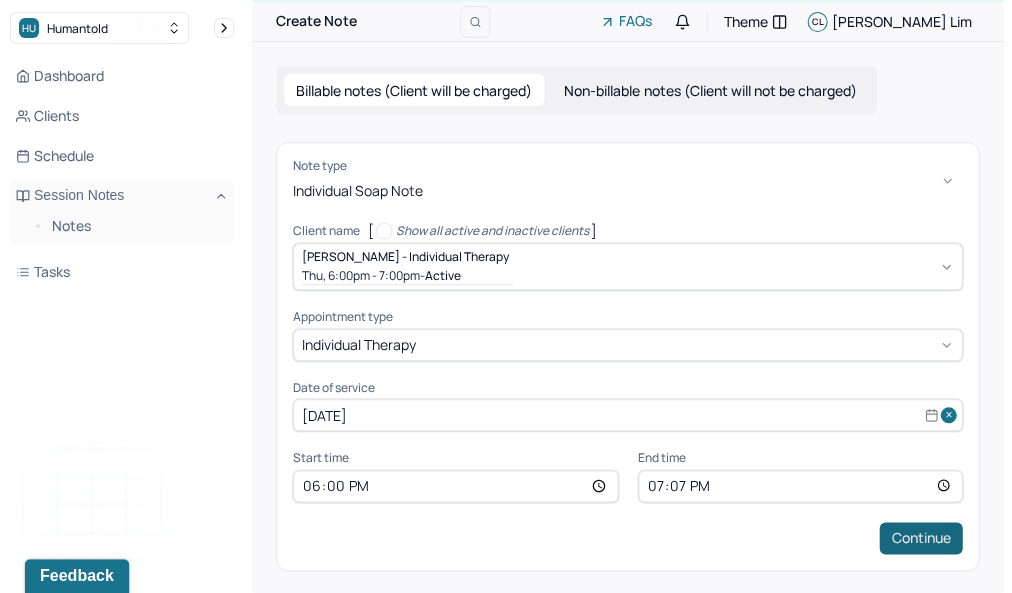 click on "Continue" at bounding box center [920, 538] 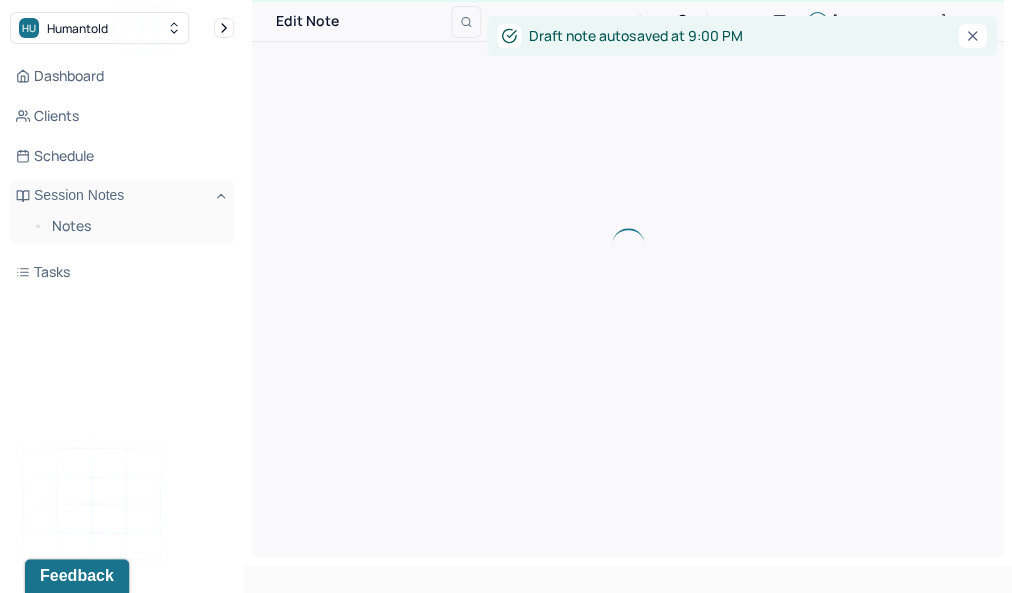 scroll, scrollTop: 0, scrollLeft: 0, axis: both 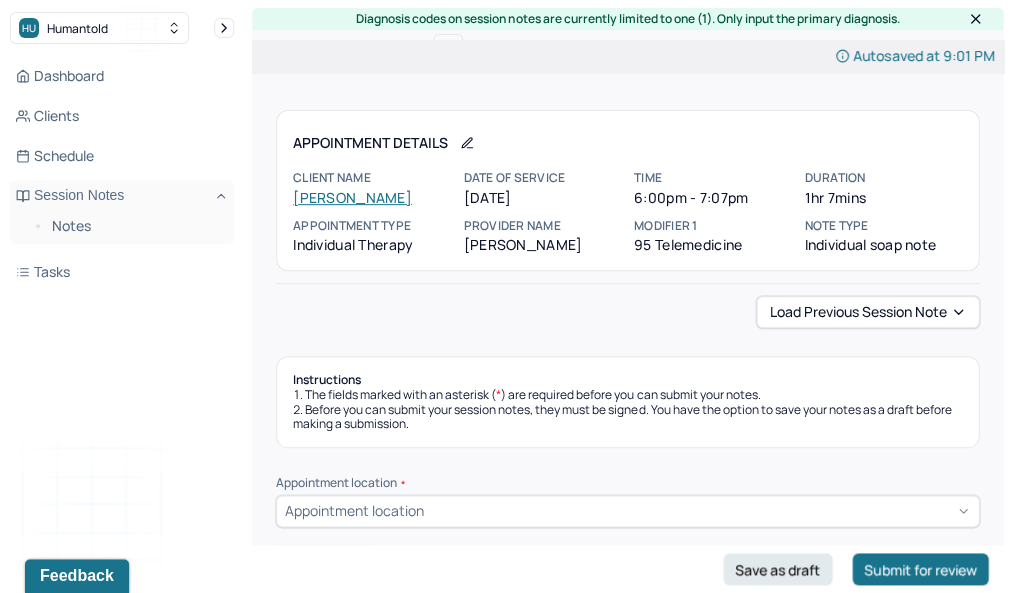 click on "Load previous session note Instructions The fields marked with an asterisk ( * ) are required before you can submit your notes. Before you can submit your session notes, they must be signed. You have the option to save your notes as a draft before making a submission. Appointment location * Appointment location Primary diagnosis * Primary diagnosis Secondary diagnosis (optional) Secondary diagnosis Tertiary diagnosis (optional) Tertiary diagnosis Emotional / Behavioural symptoms demonstrated * Causing * Causing Intention for Session * Intention for Session Session Note Subjective This section is for Subjective reporting of your clients, it can include their mood, their reported symptoms, their efforts since your last meeting to implement your homework or recommendations or any questions they have Objective What were the behaviors, nonverbal expressions,gestures, postures, and overall presentation of the client? Consider client's mood and affect,client's response to treatment, any use of assessments. EDMR Plan" at bounding box center (627, 1930) 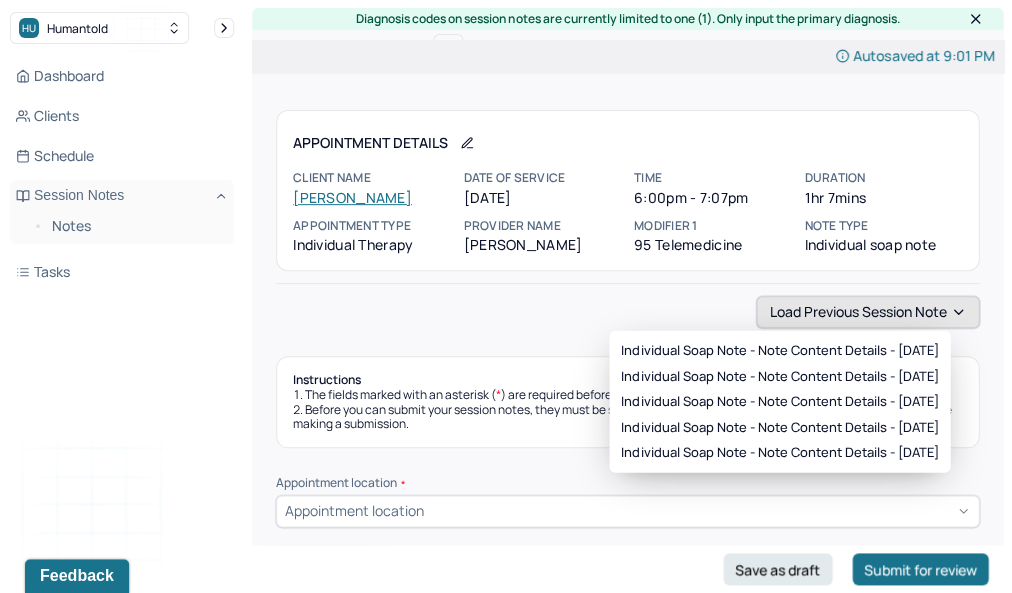 click on "Load previous session note" at bounding box center (867, 312) 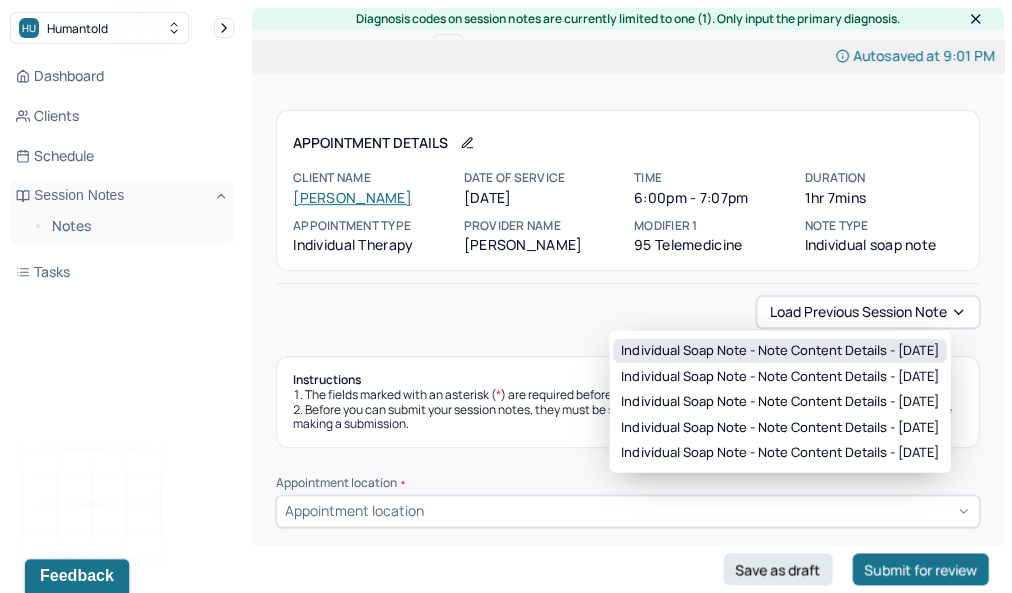 click on "Individual soap note   - Note content Details -   [DATE]" at bounding box center [779, 351] 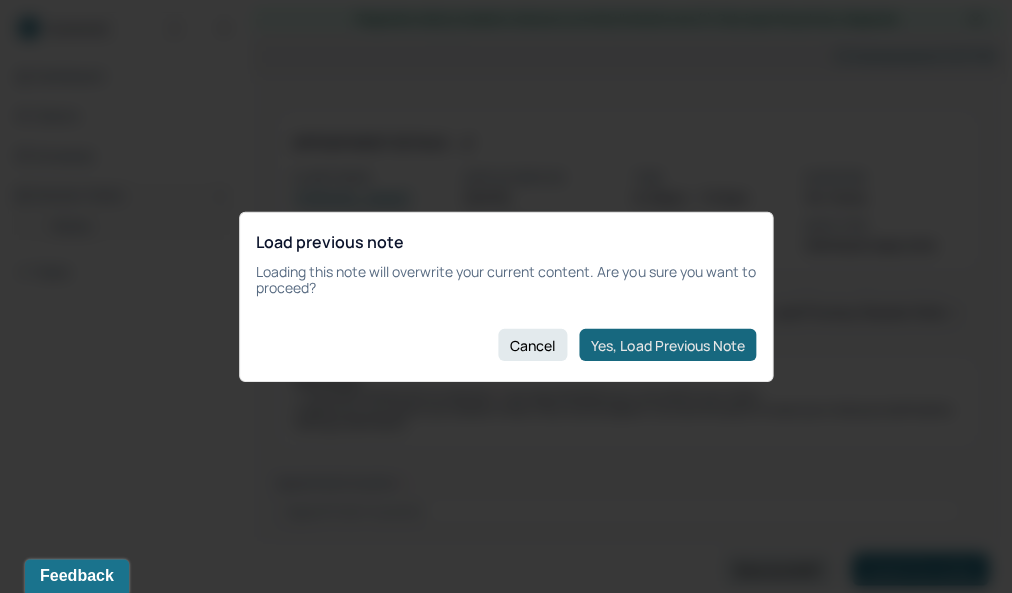 click on "Yes, Load Previous Note" at bounding box center (667, 345) 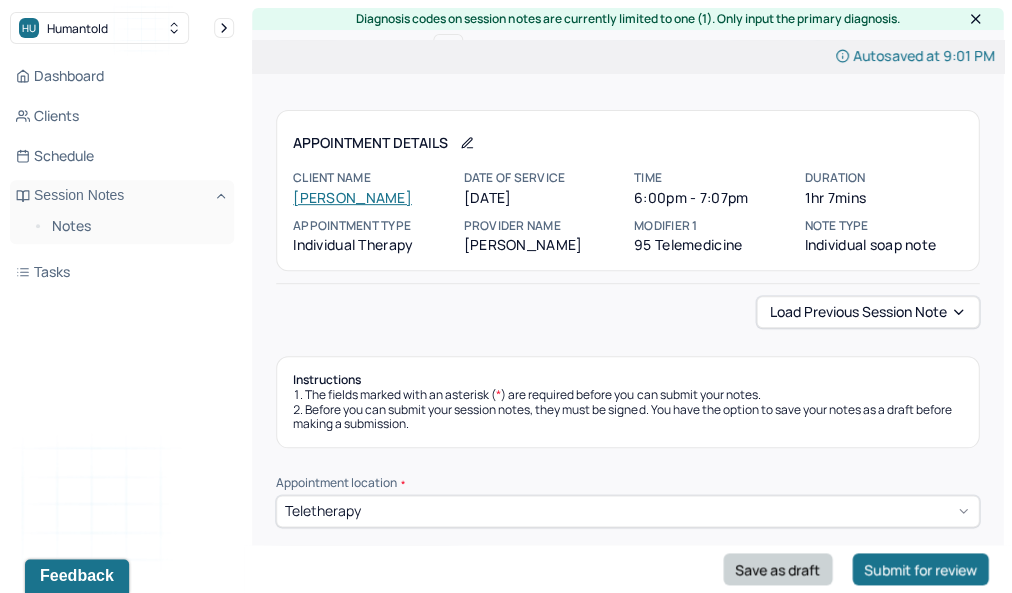 click on "Save as draft" at bounding box center [777, 569] 